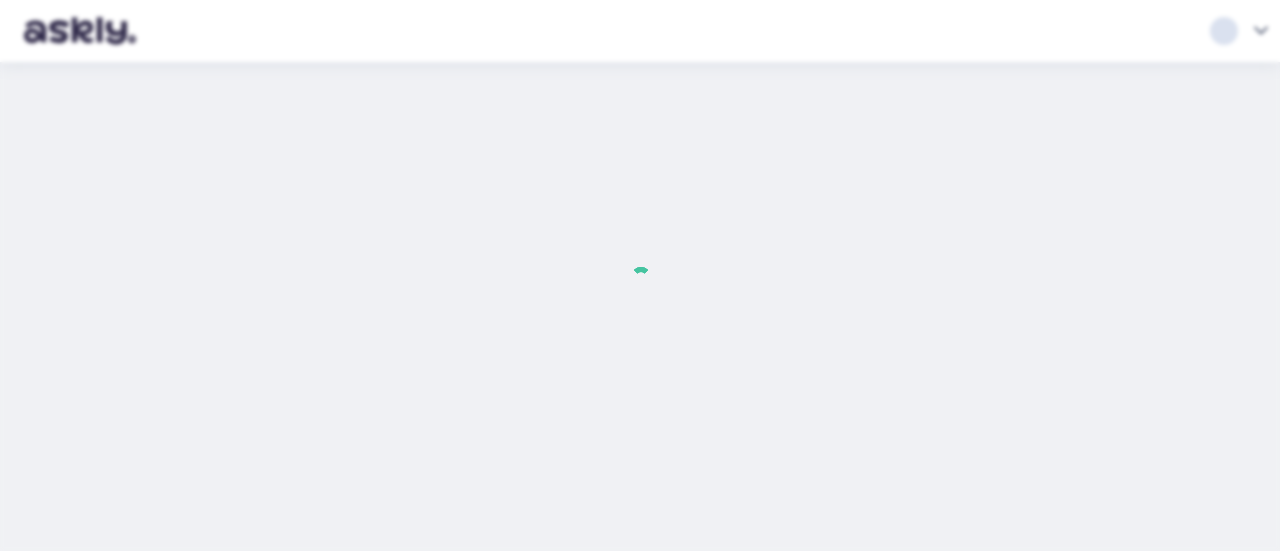 scroll, scrollTop: 0, scrollLeft: 0, axis: both 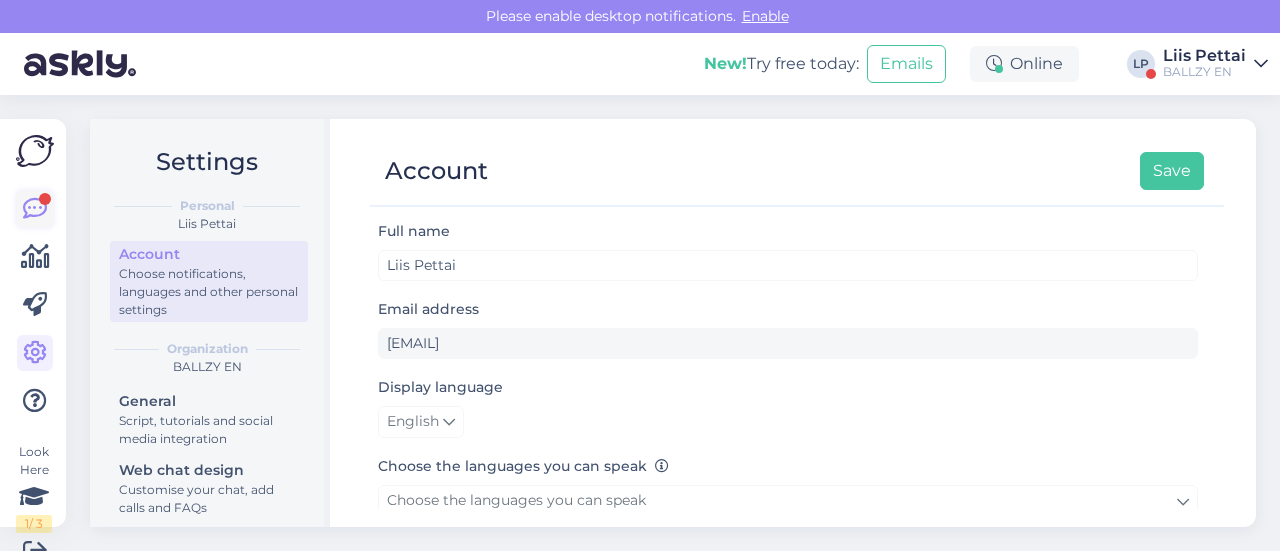 click at bounding box center [35, 209] 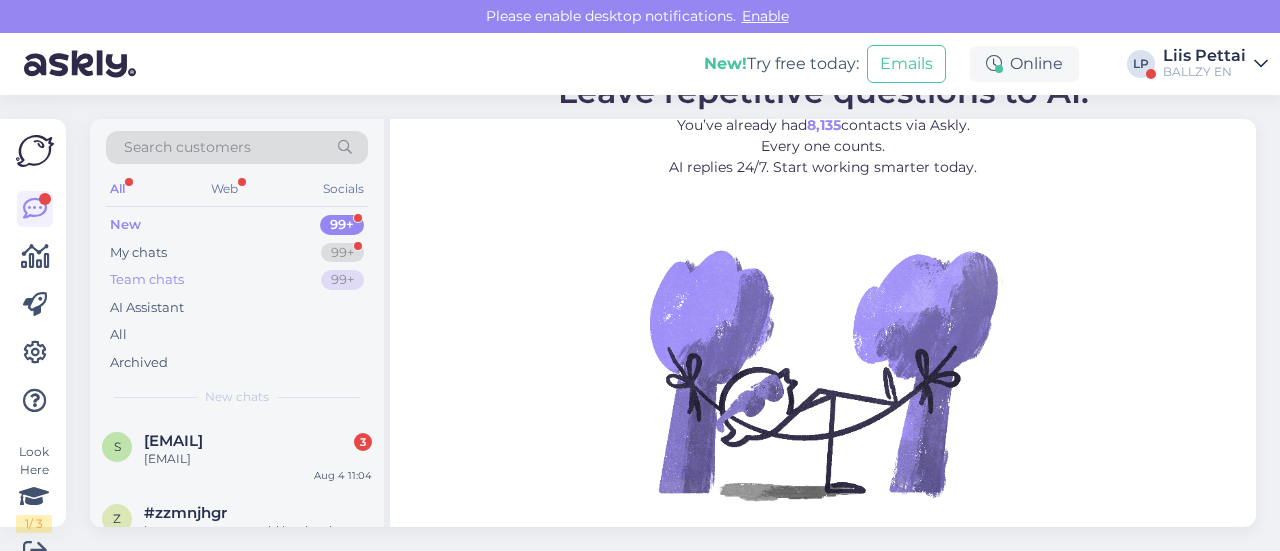 click on "Team chats 99+" at bounding box center (237, 280) 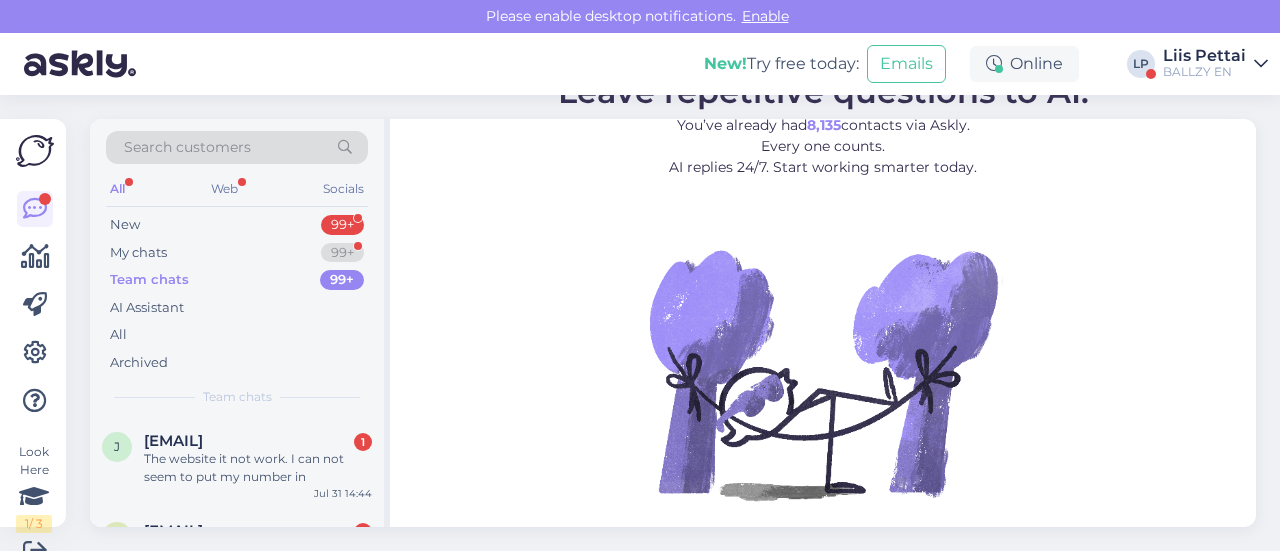 click on "Liis Pettai" at bounding box center [1204, 56] 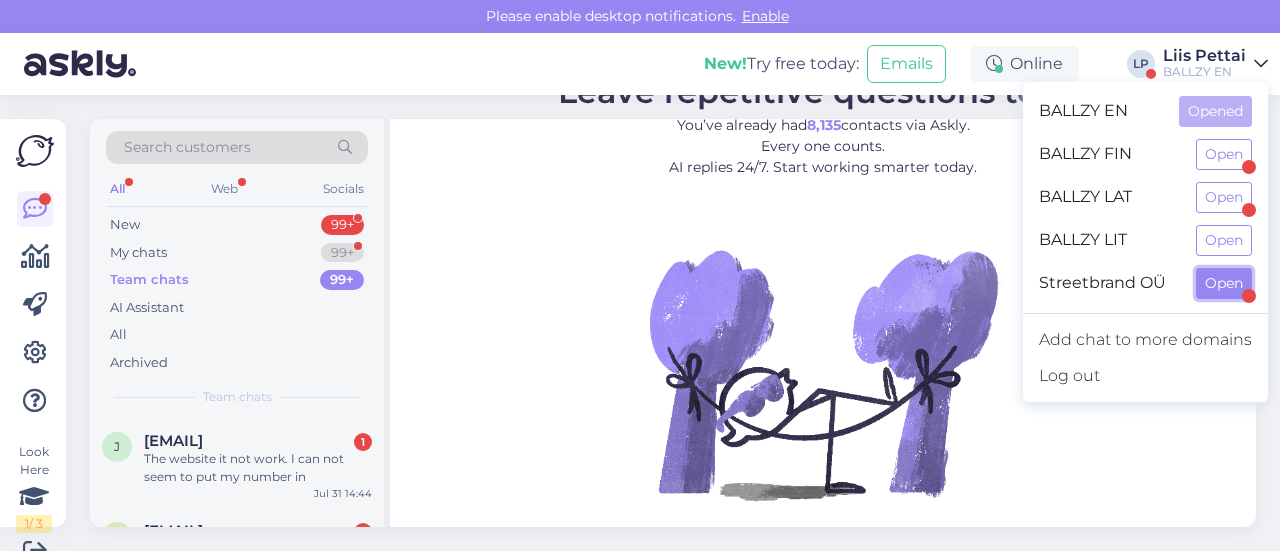 click on "Open" at bounding box center [1224, 283] 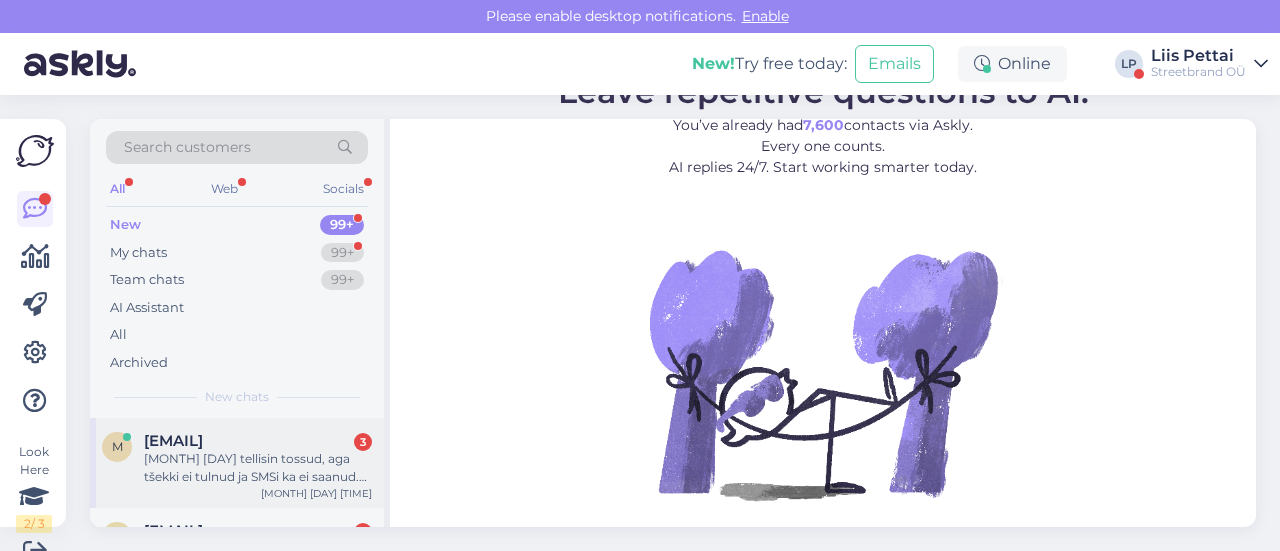 click on "[MONTH] [DAY] tellisin tossud, aga tšekki ei tulnud ja SMSi ka ei saanud. Kas sul on mingit infot selle kohta?" at bounding box center (258, 468) 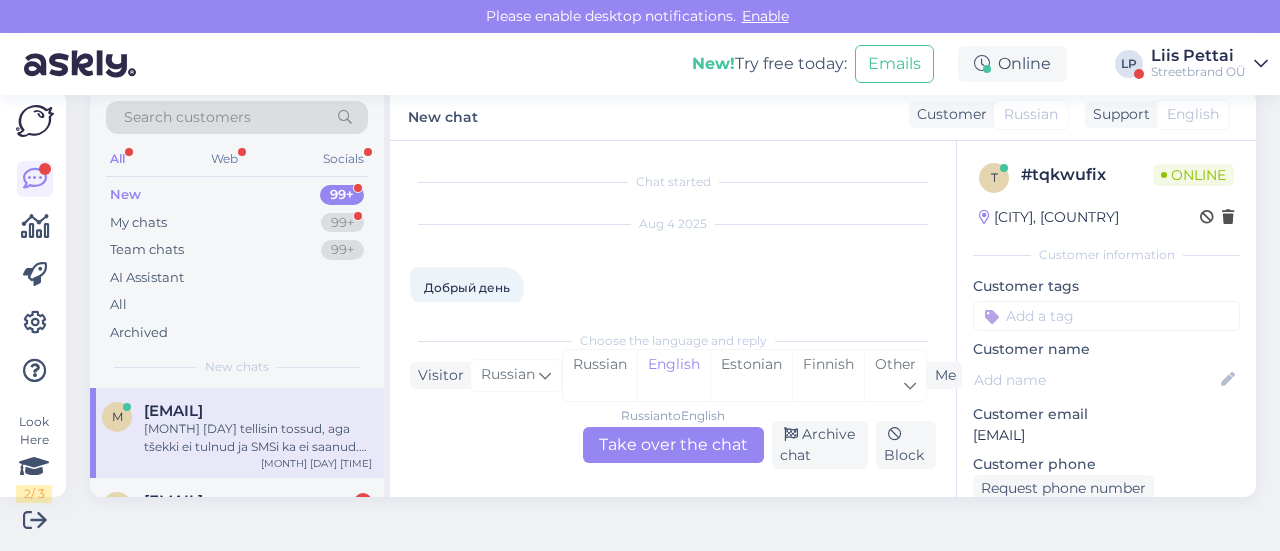scroll, scrollTop: 362, scrollLeft: 0, axis: vertical 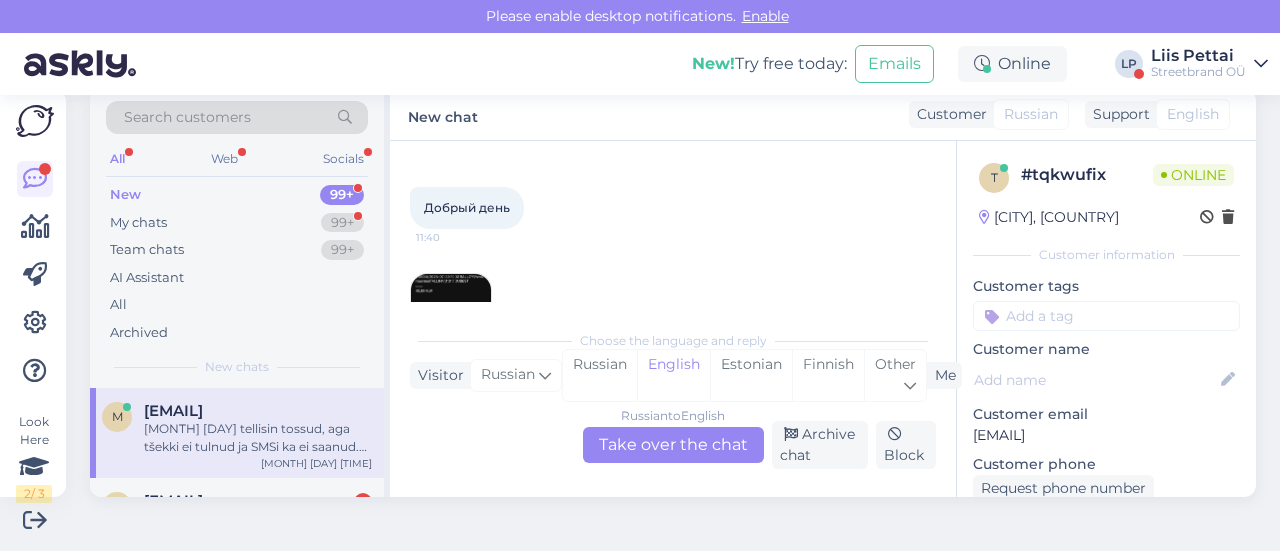 click at bounding box center [451, 314] 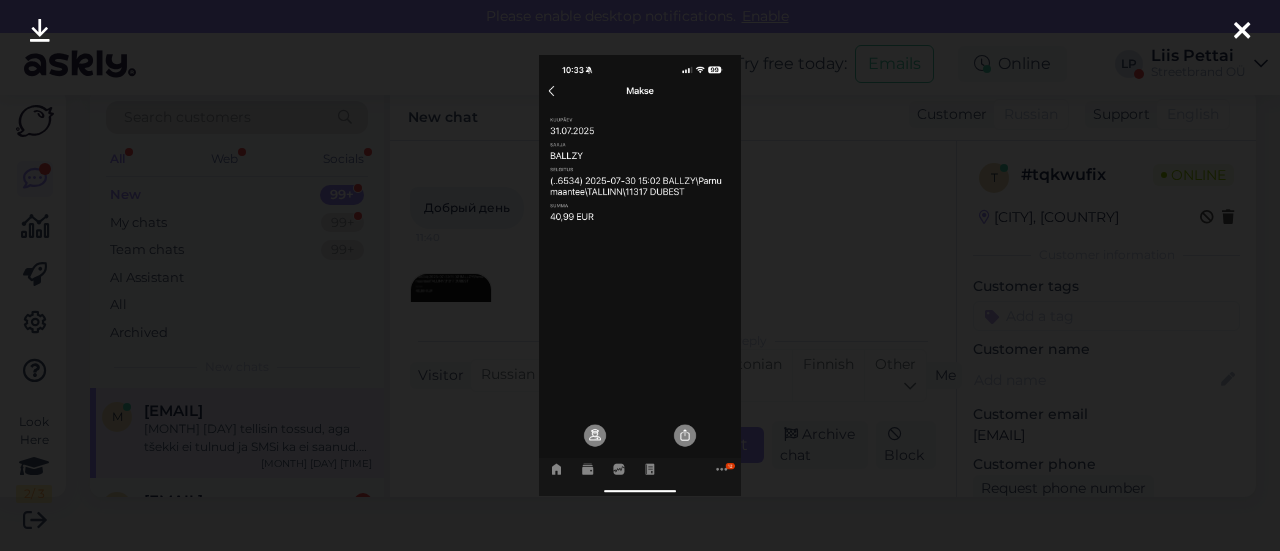 click at bounding box center [1242, 32] 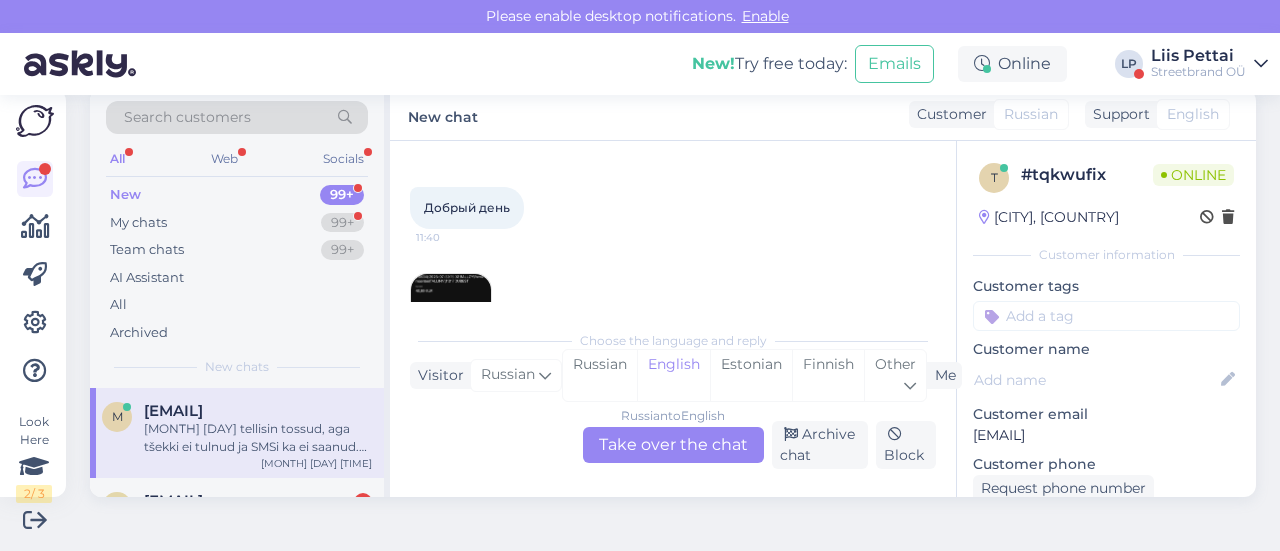 drag, startPoint x: 1147, startPoint y: 444, endPoint x: 960, endPoint y: 434, distance: 187.26718 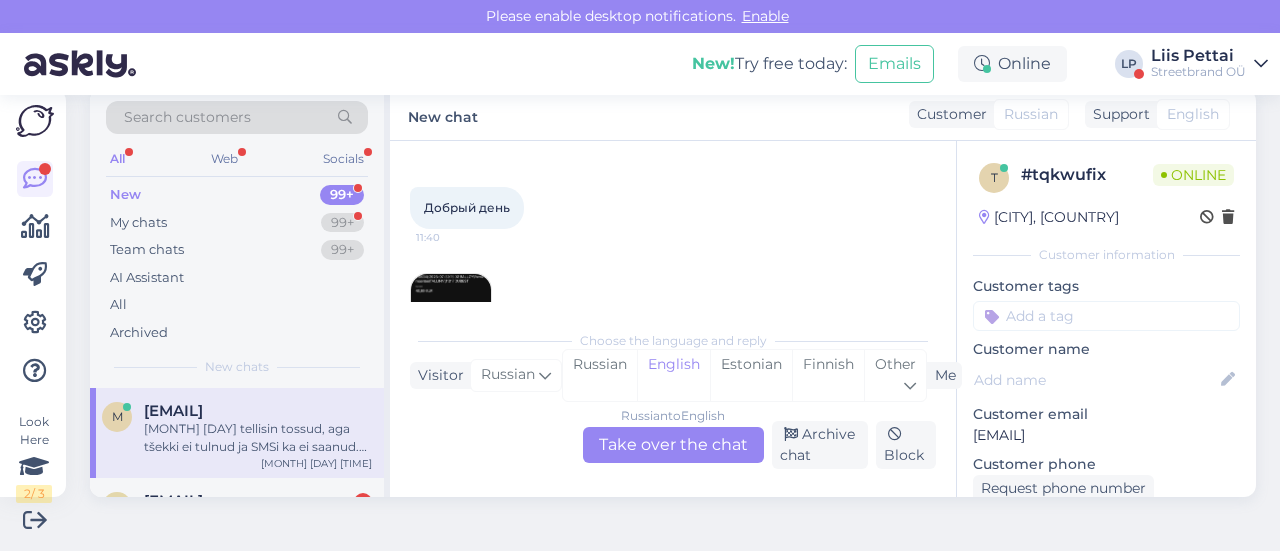click on "[EMAIL]" at bounding box center [1106, 435] 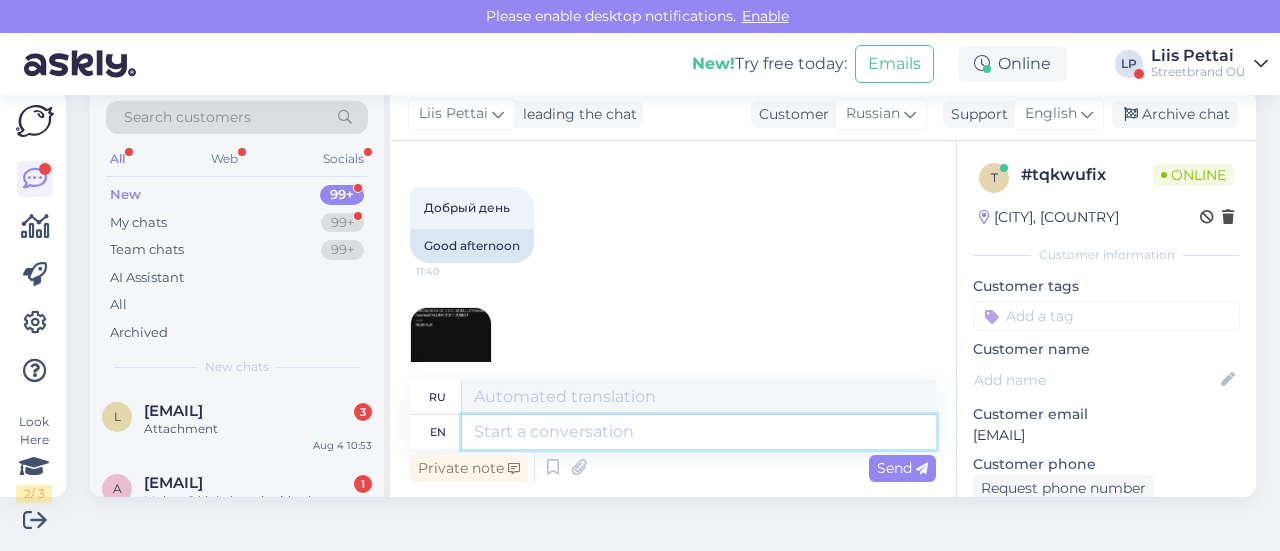 click at bounding box center (699, 432) 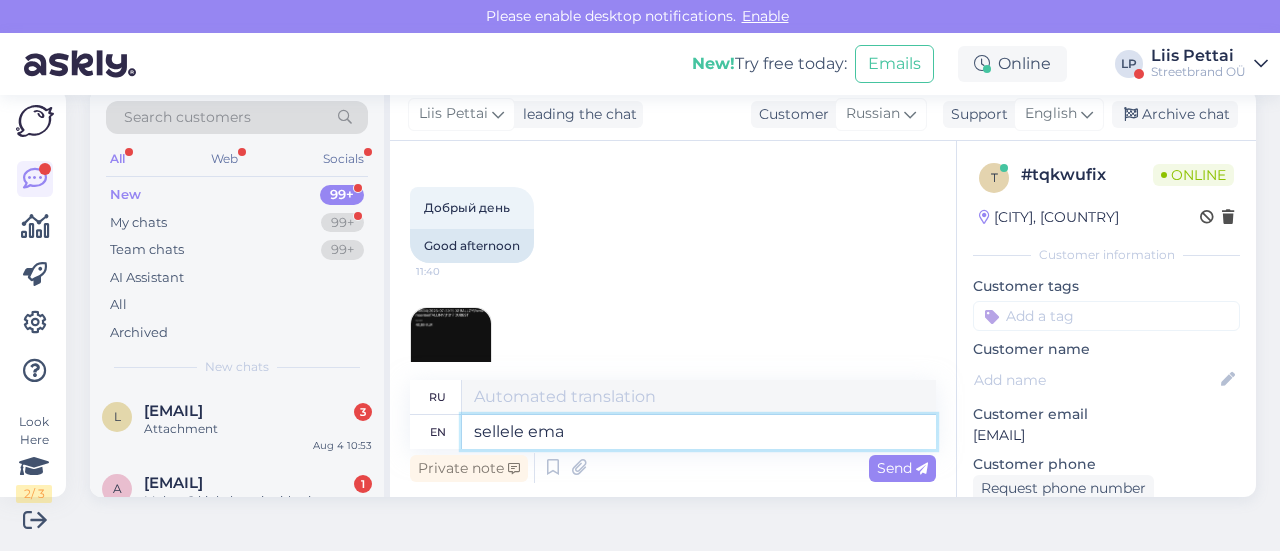 type on "sellele emai" 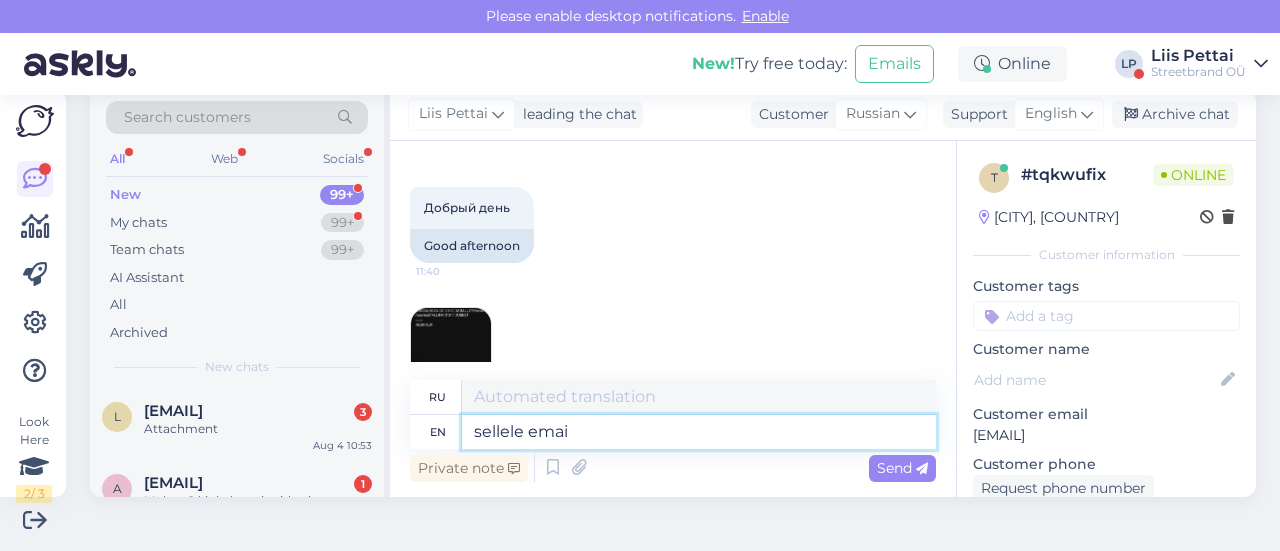 type on "селеле" 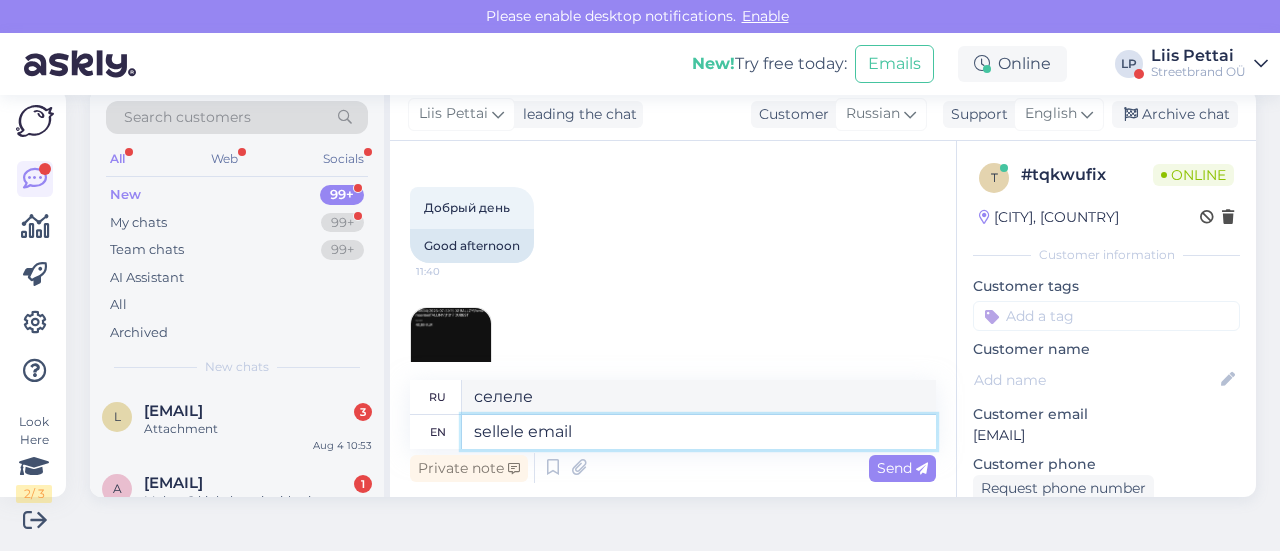 paste on "[EMAIL]" 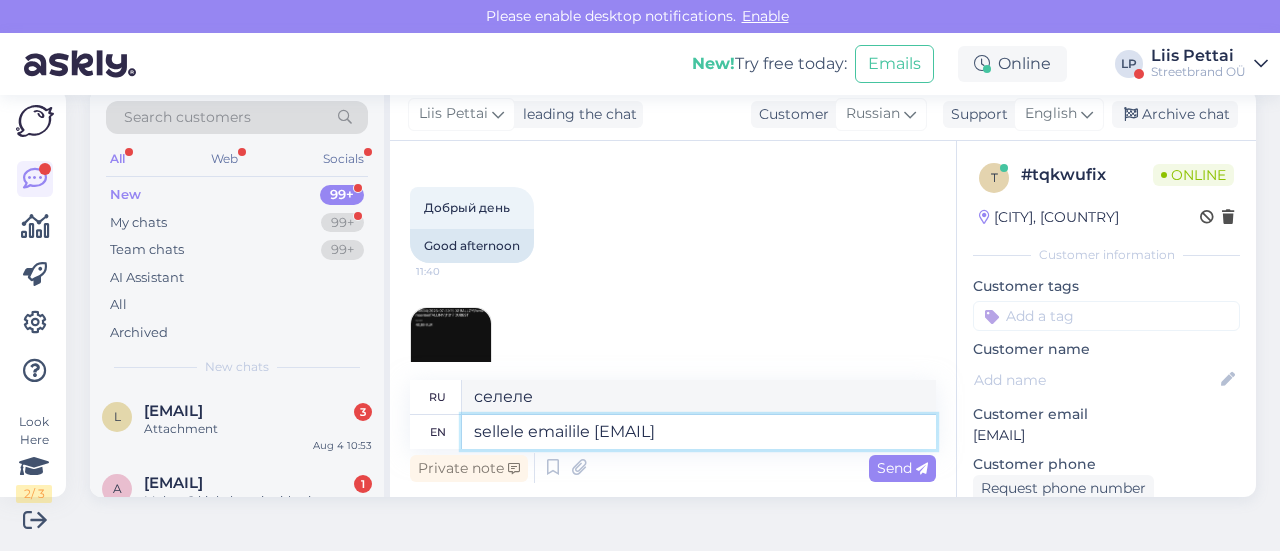 type on "sellele email" 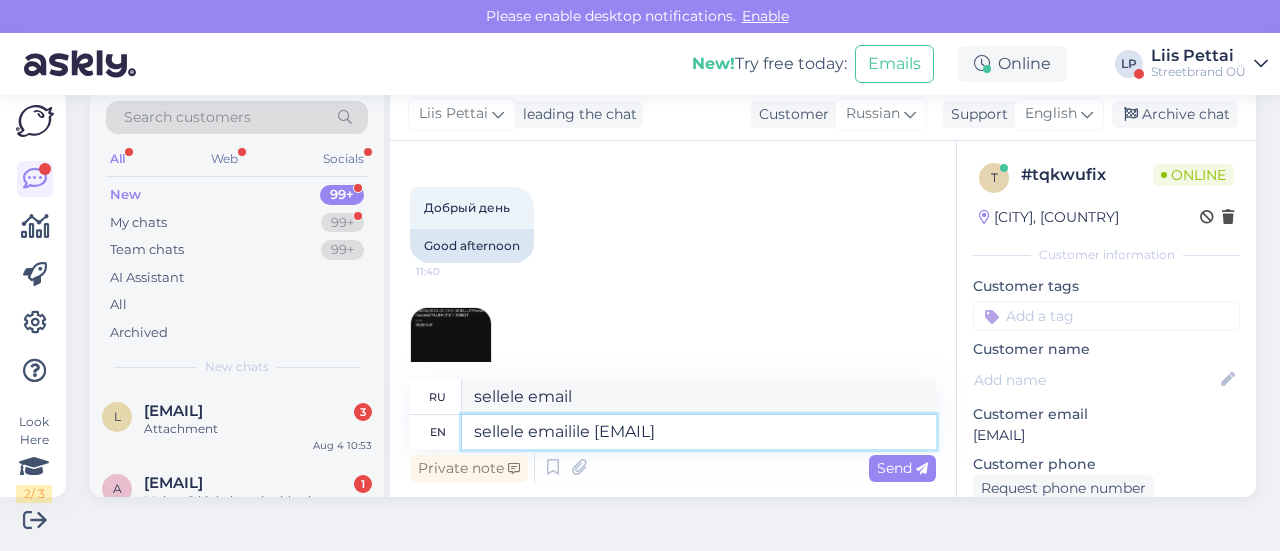 type on "sellele emailile [EMAIL]	 o" 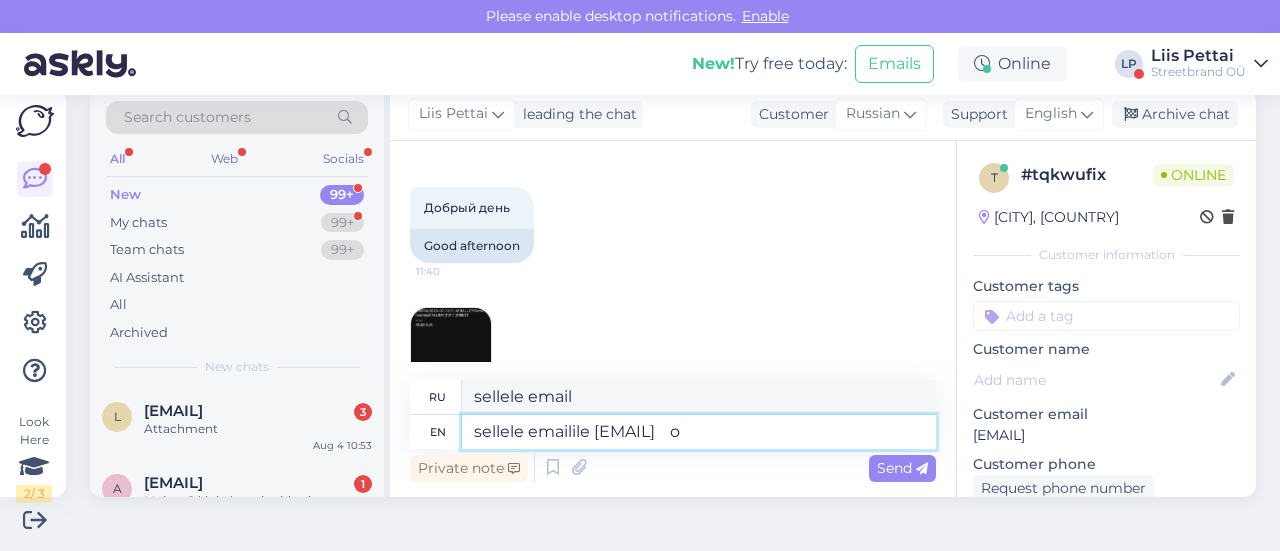 type on "электронная почта Sellele [EMAIL]" 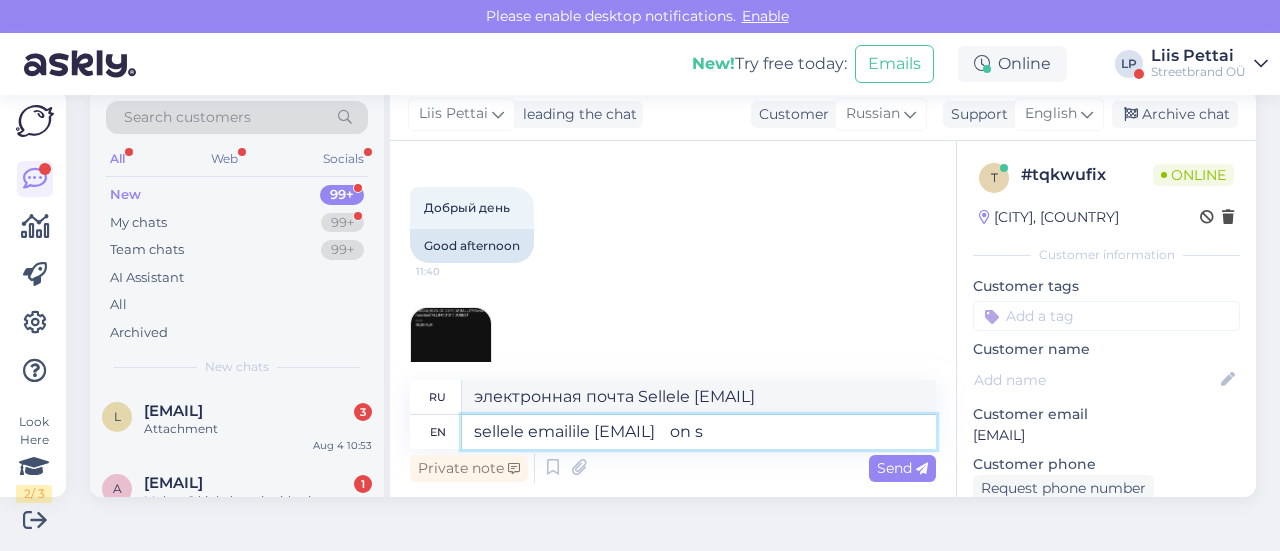 type on "sellele emailile [EMAIL]	 on sa" 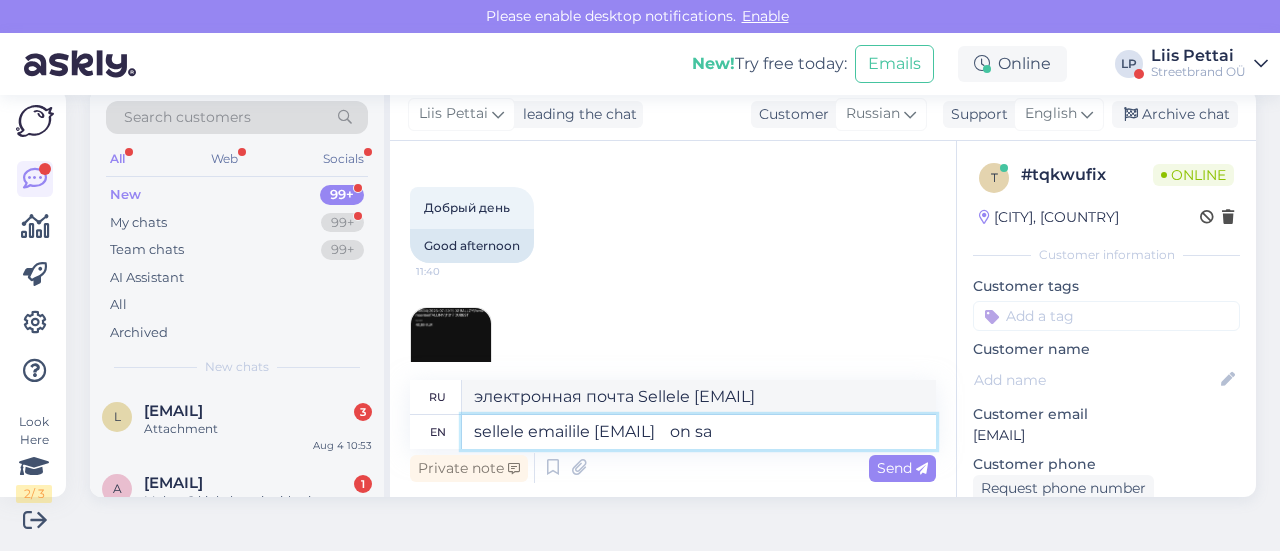 type on "электронная почта Sellele [EMAIL] на" 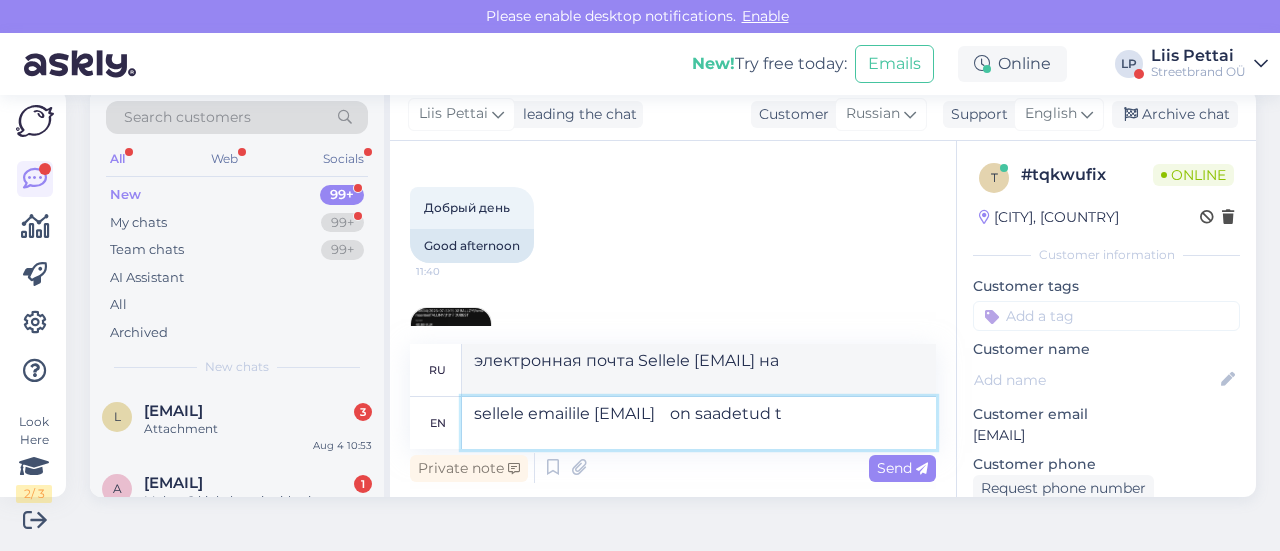 type on "sellele emailile [EMAIL]	 on saadetud te" 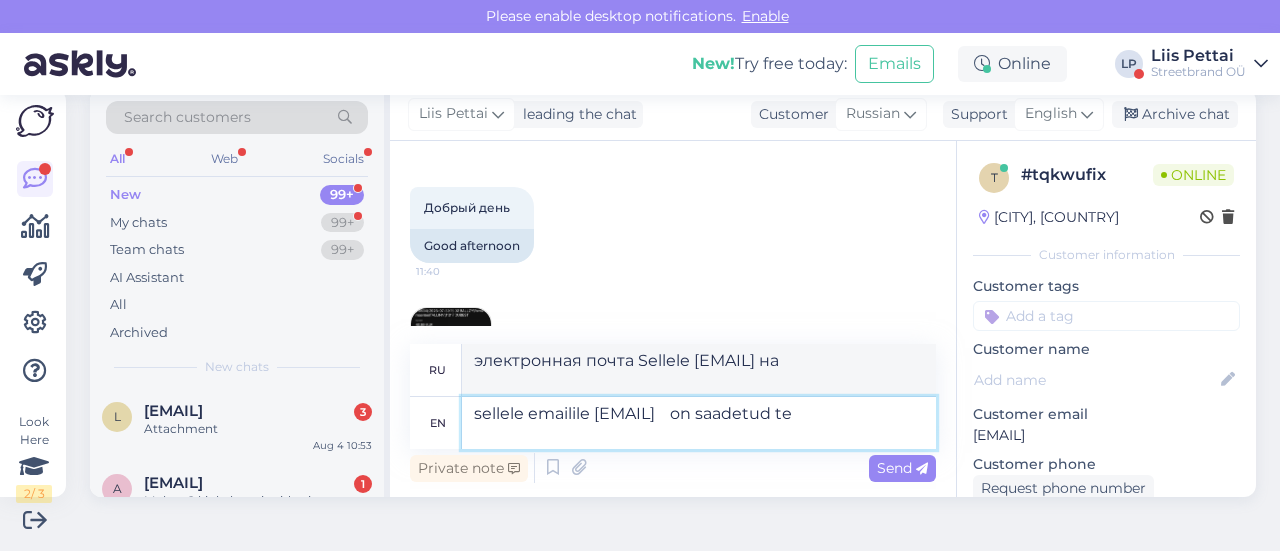 type on "электронная почта Sellele [EMAIL] на saadetud" 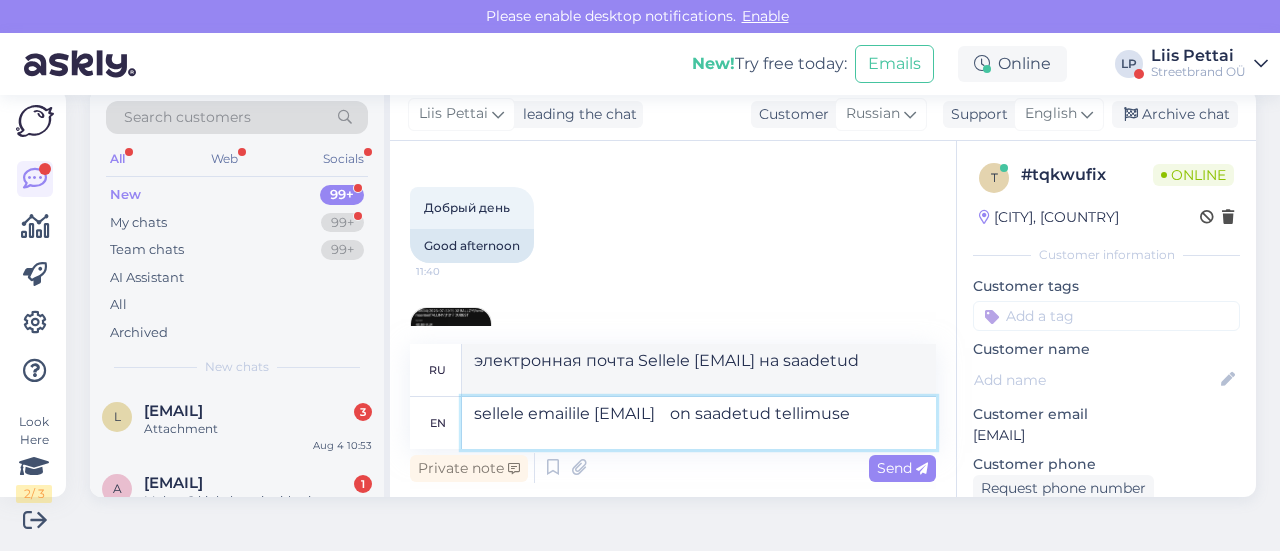 type on "sellele emailile [EMAIL]	 on saadetud tellimuse k" 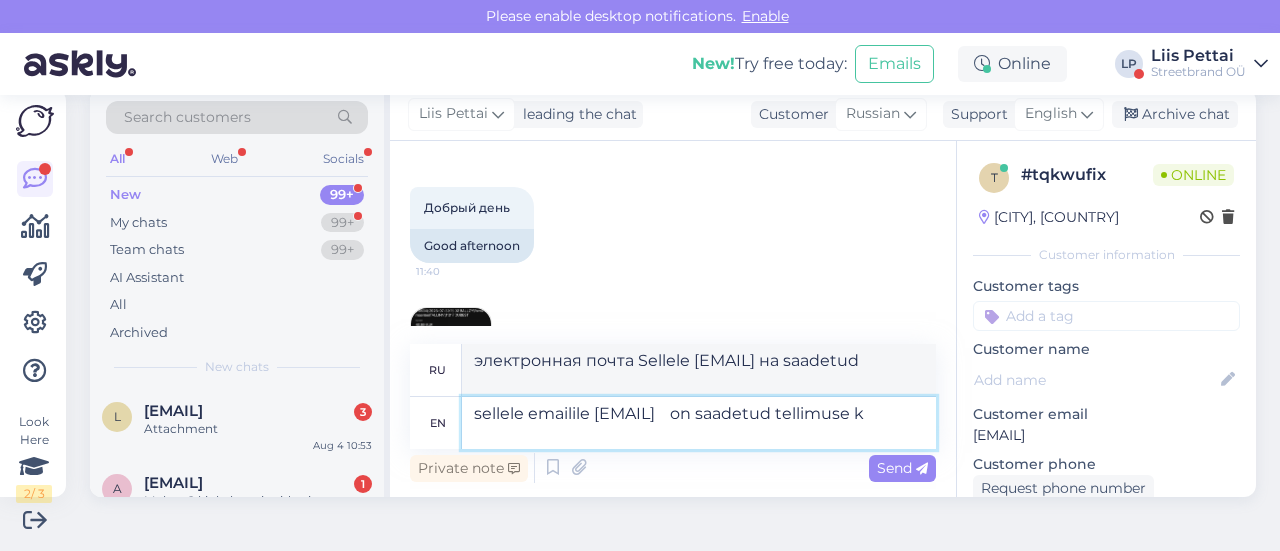 type on "электронная почта Sellele [EMAIL] на saadetud Tellimuse" 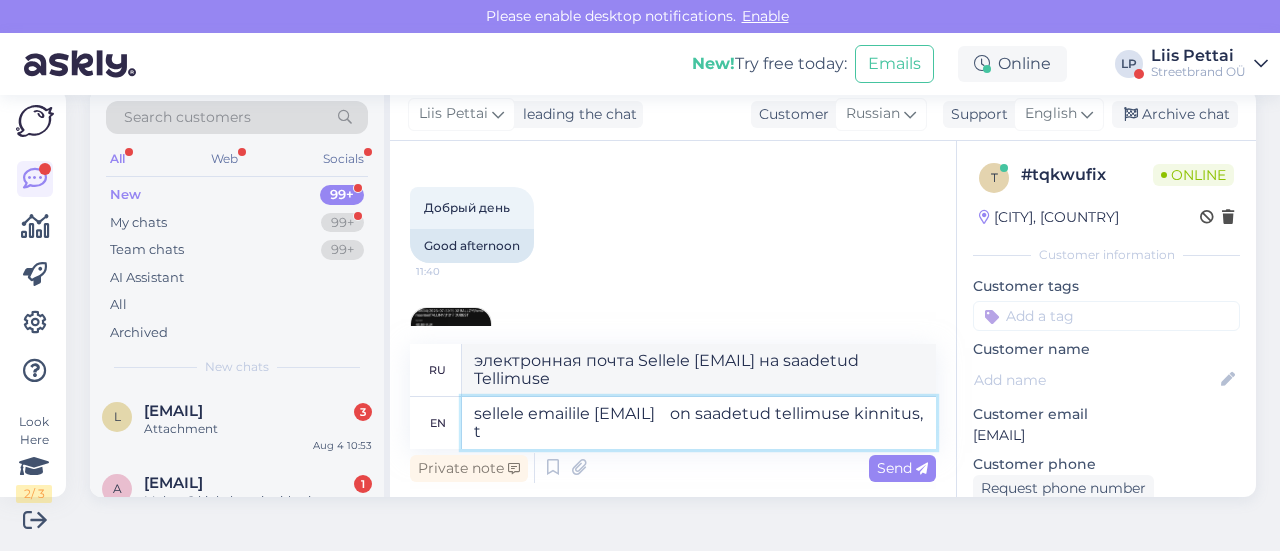 type on "sellele emailile [EMAIL]	 on saadetud tellimuse kinnitus, te" 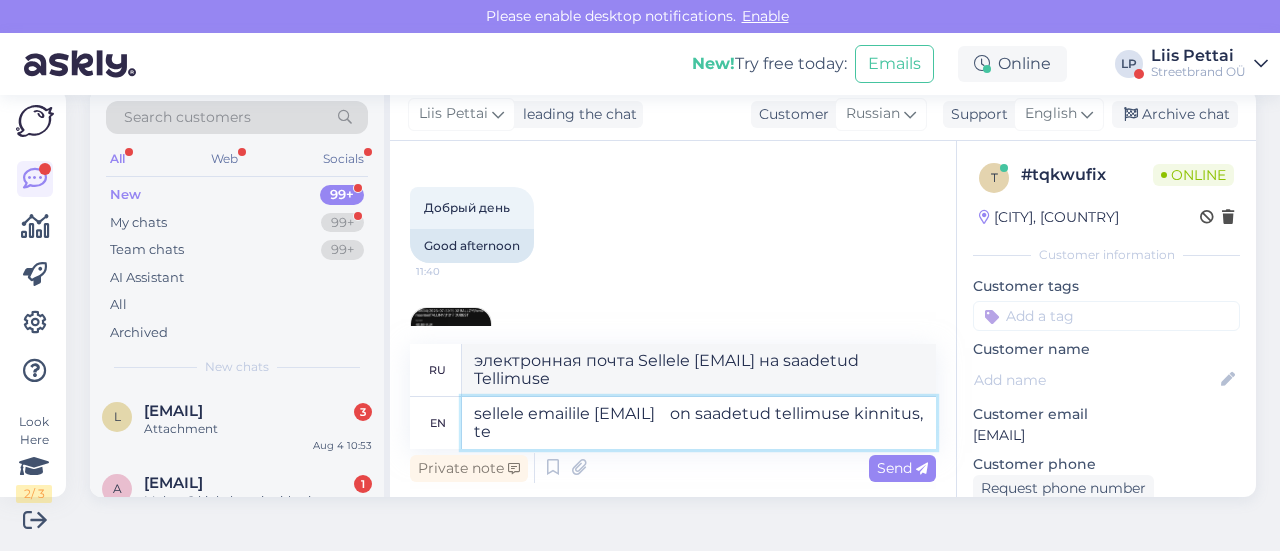 type on "электронная почта Sellele [EMAIL] на saadetud Tellimuse kinnitus," 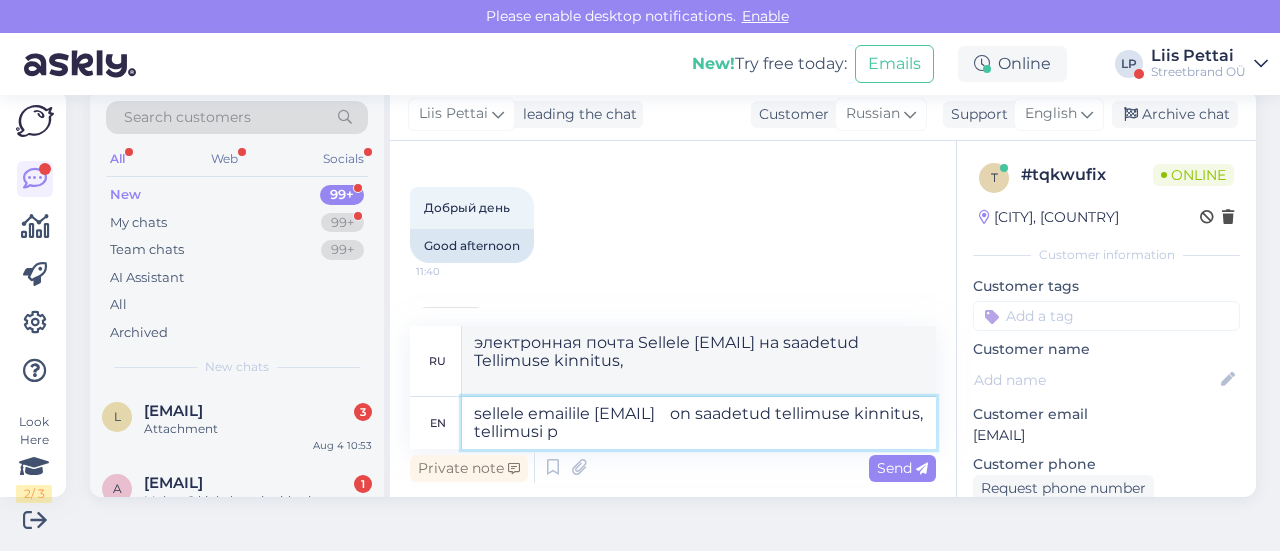 type on "sellele emailile [EMAIL]	 on saadetud tellimuse kinnitus, tellimusi pn" 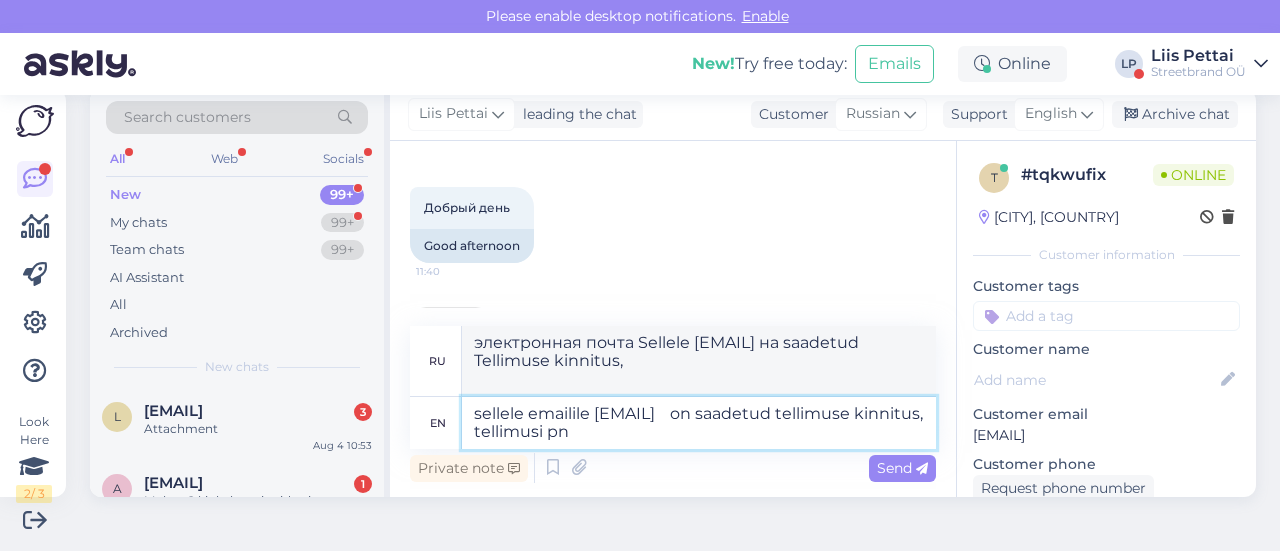 type on "электронная почта Sellele [EMAIL] на saadetud Tellimuse kinnitus, Tellimusi" 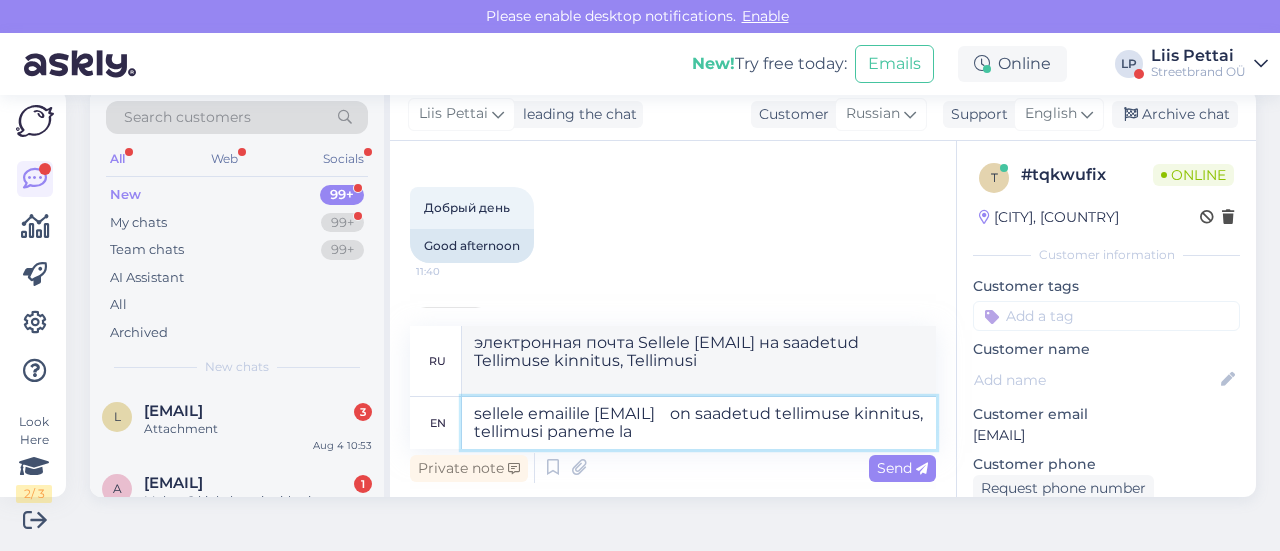 type on "sellele emailile [EMAIL]	 on saadetud tellimuse kinnitus, tellimusi paneme lao" 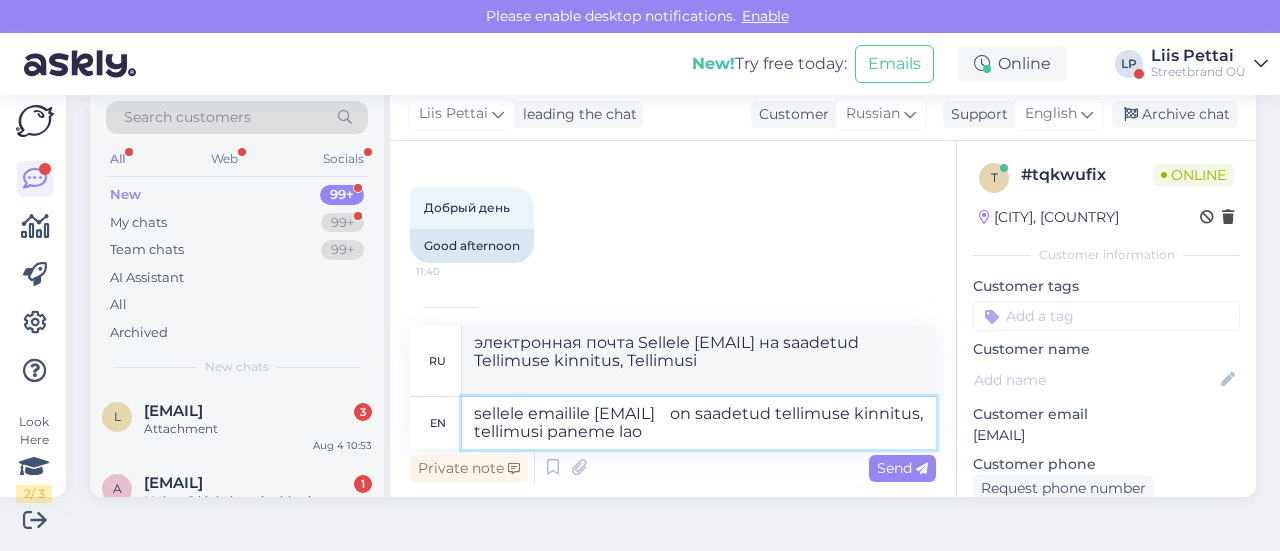 type on "электронная почта Sellele [EMAIL] на saadetud Tellimuse kinnitus, Tellimusi Paneme" 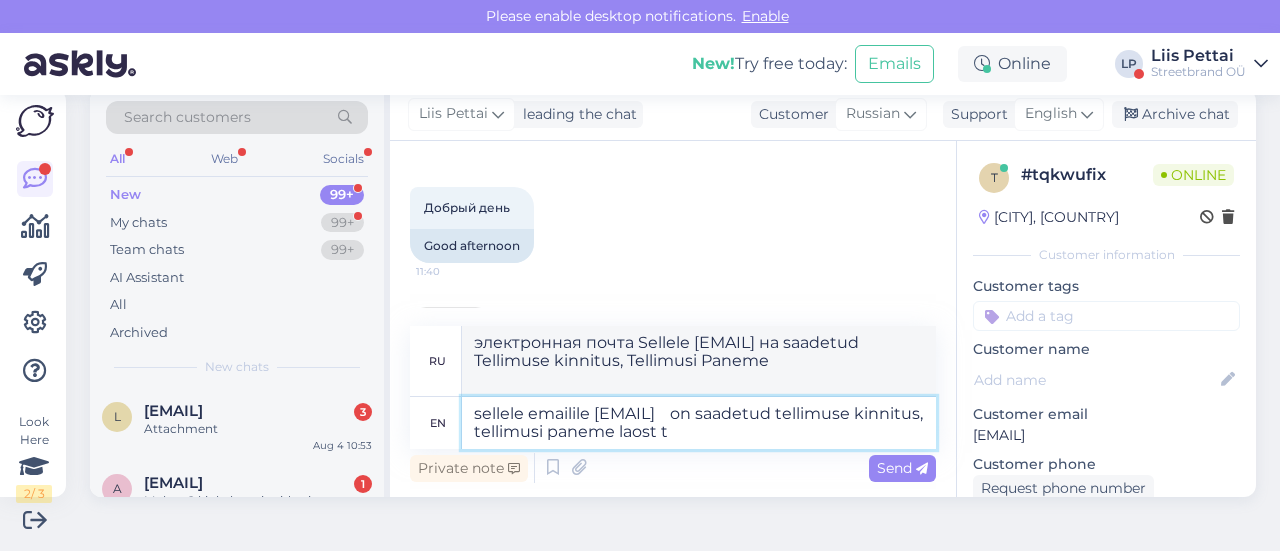 type on "sellele emailile [EMAIL]	 on saadetud tellimuse kinnitus, tellimusi paneme laost te" 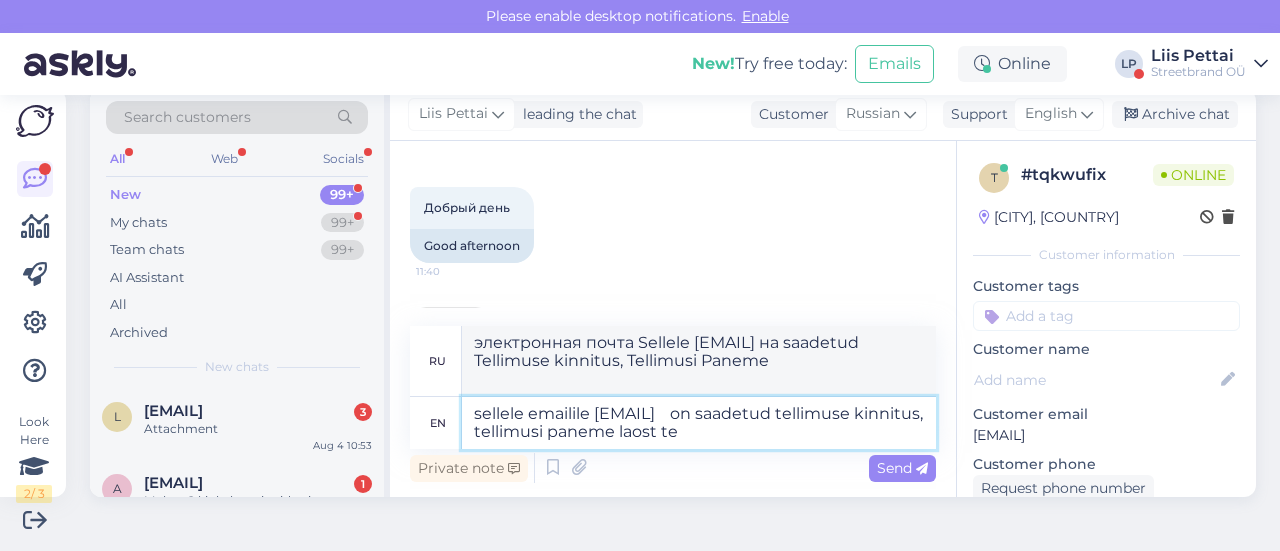 type on "электронная почта Sellele [EMAIL] на saadetud Tellimuse kinnitus, Tellimusi Paneme Laost" 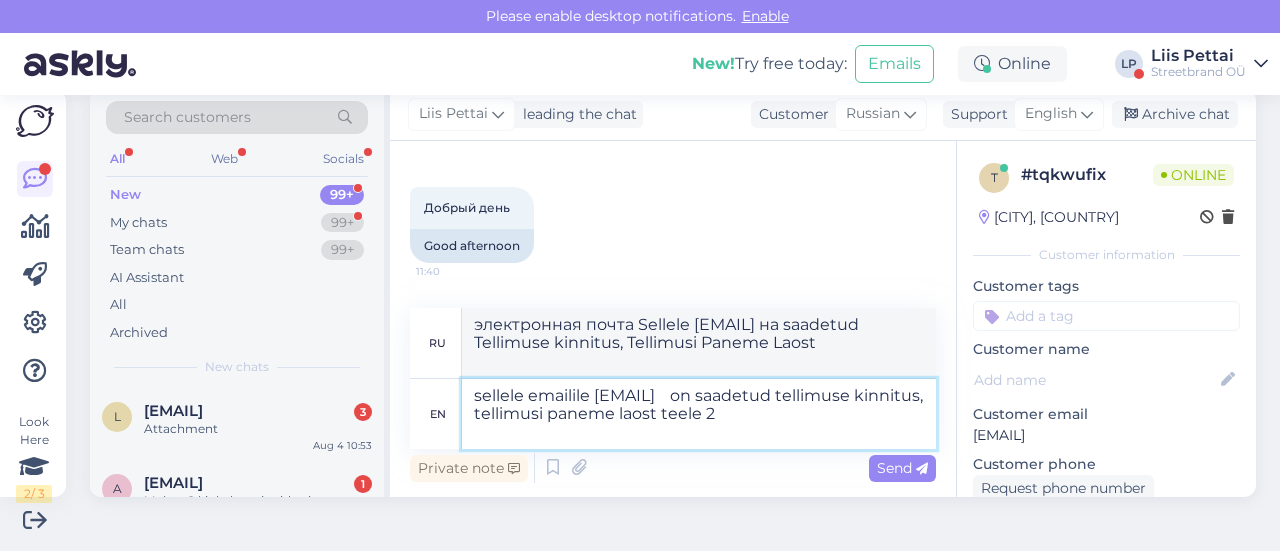 type on "sellele emailile [EMAIL]	 on saadetud tellimuse kinnitus, tellimusi paneme laost teele 2-" 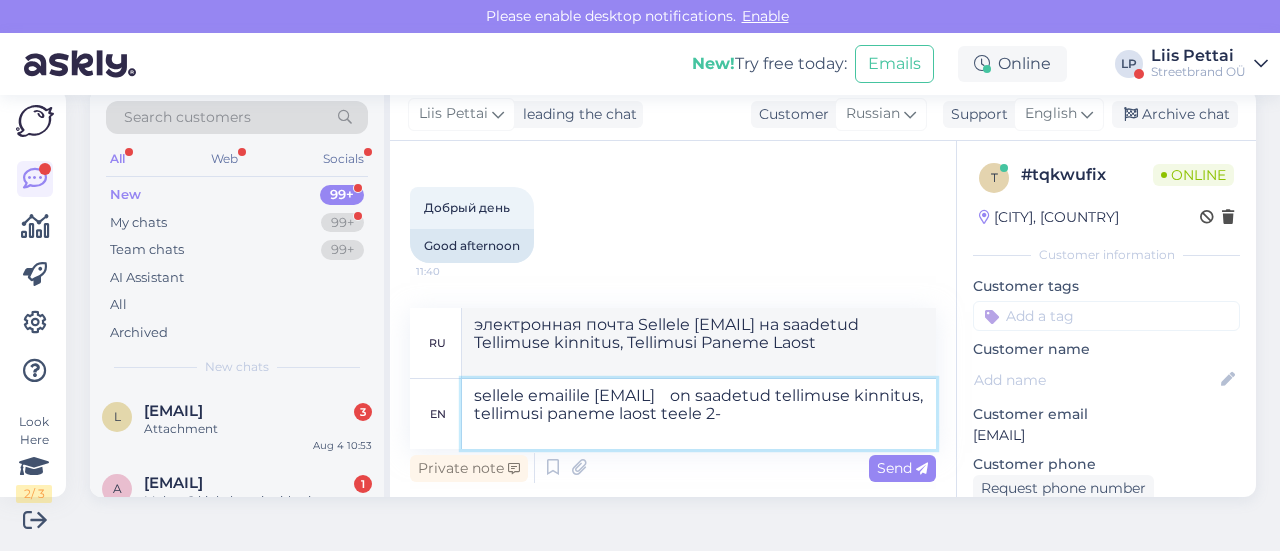 type on "электронная почта Sellele [EMAIL] на saadetud Tellimuse kinnitus, Tellimusi Paneme Laost teele" 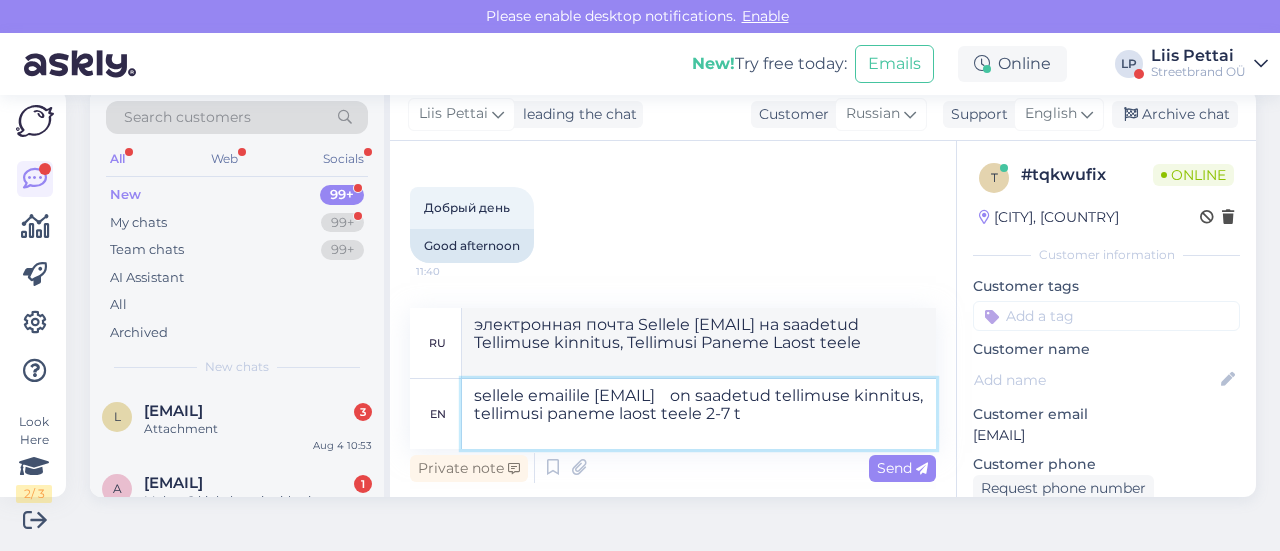 type on "sellele emailile [EMAIL]	 on saadetud tellimuse kinnitus, tellimusi paneme laost teele 2-7 tööp" 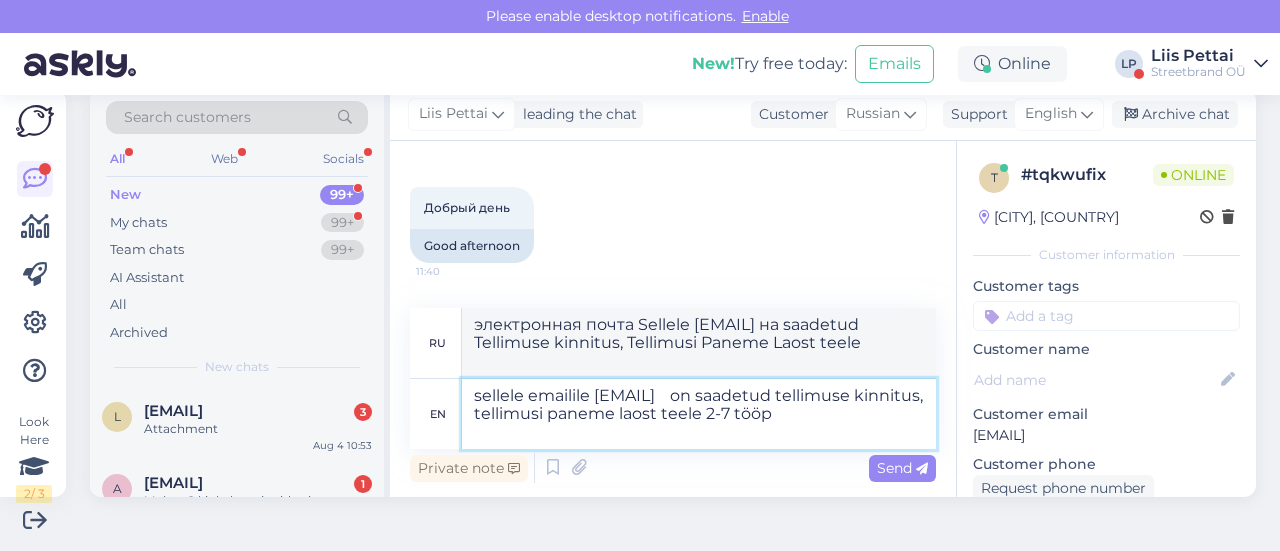 type on "Sellele электронная почта [EMAIL] на saadetud Tellimuse kinnitus, Tellimusi Paneme Laost teele 2-7" 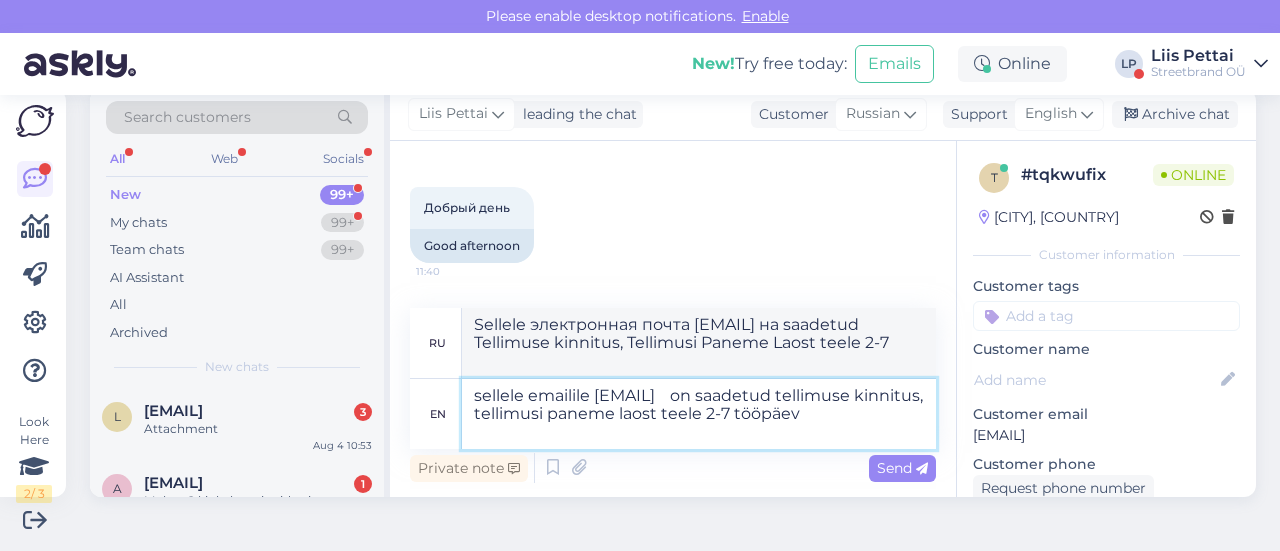 type on "sellele emailile [EMAIL]	 on saadetud tellimuse kinnitus, tellimusi paneme laost teele 2-7 tööpäeva" 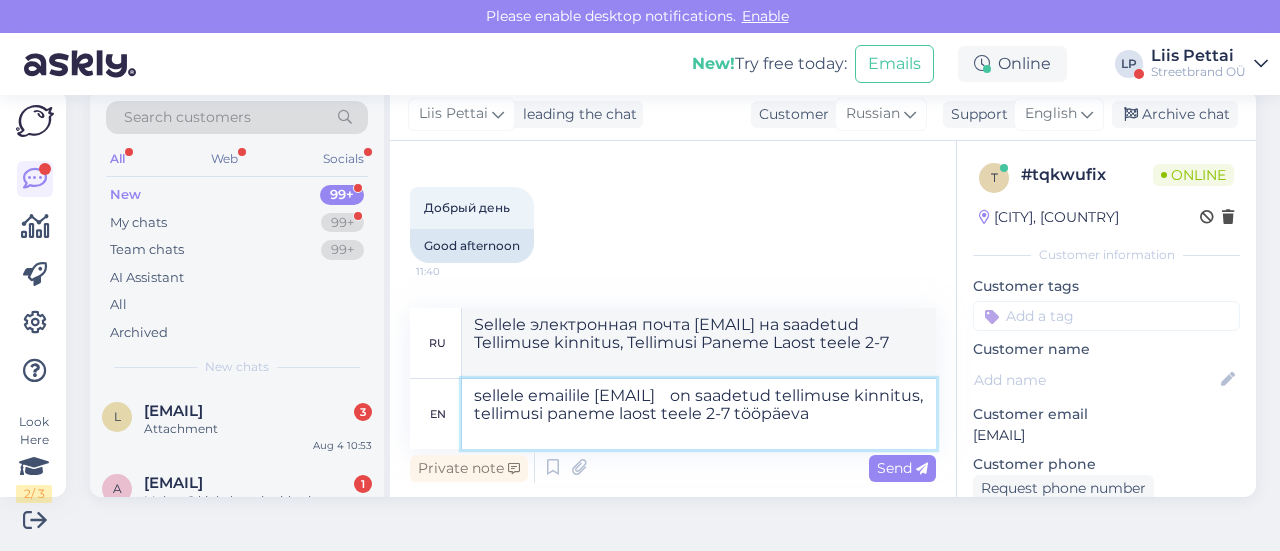 type on "Sellele электронная почта [EMAIL] на saadetud Tellimuse kinnitus, Tellimusi Paneme laost teele 2-7 tööpäeva" 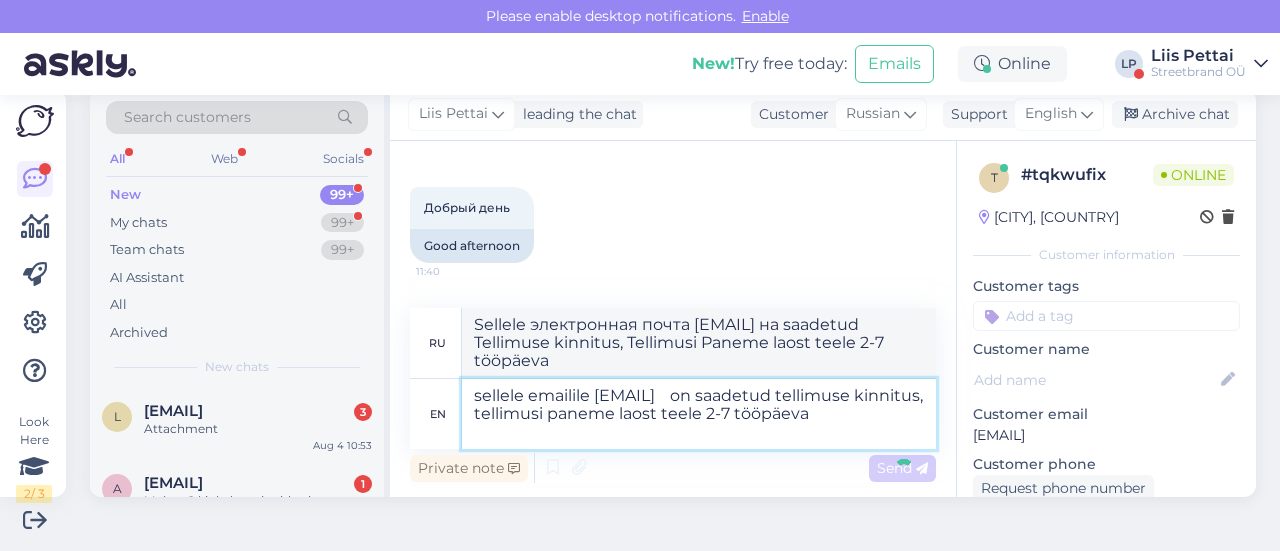 type 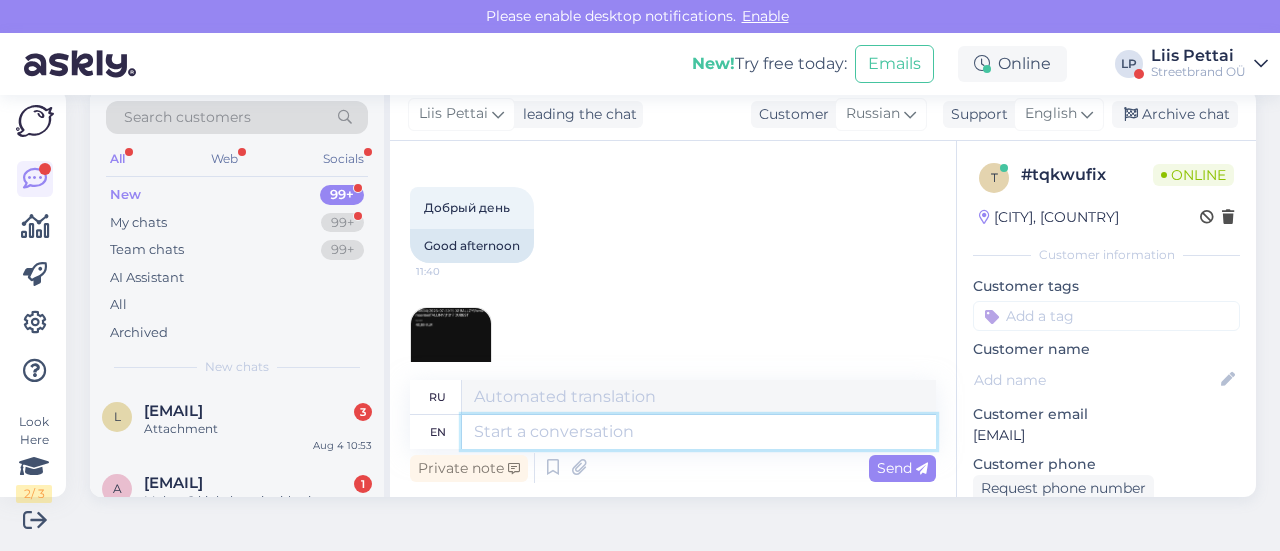 scroll, scrollTop: 613, scrollLeft: 0, axis: vertical 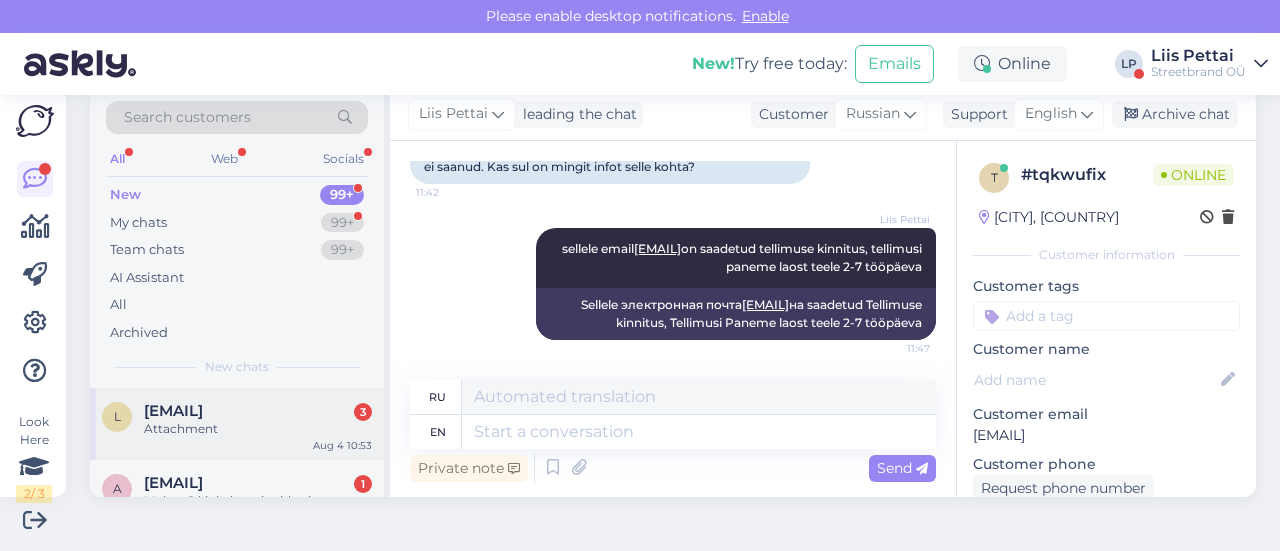 click on "Attachment" at bounding box center (258, 429) 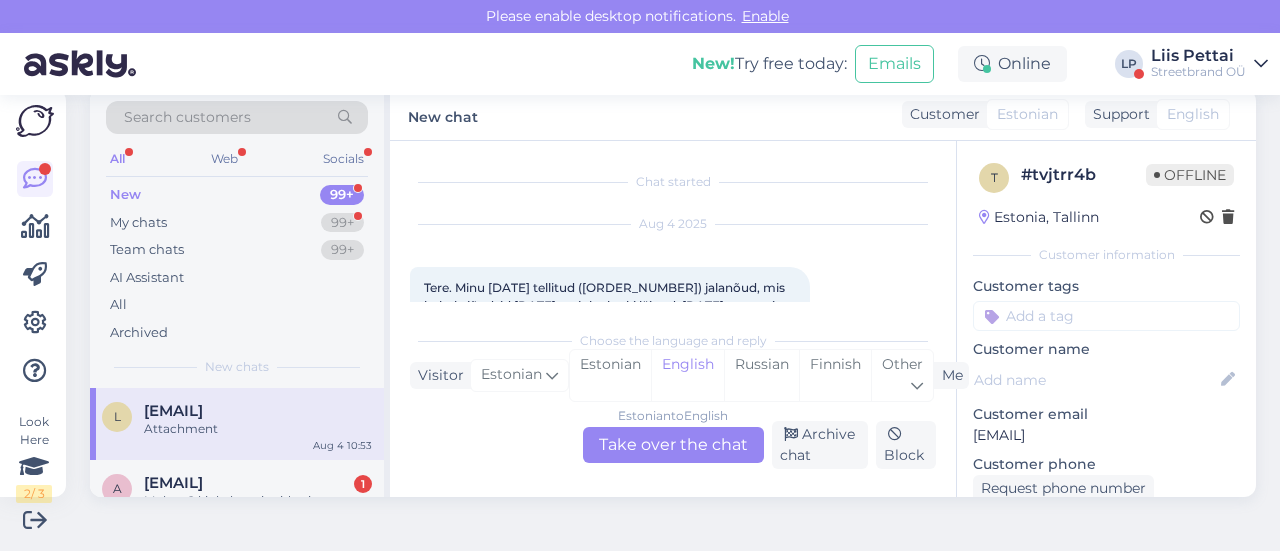scroll, scrollTop: 458, scrollLeft: 0, axis: vertical 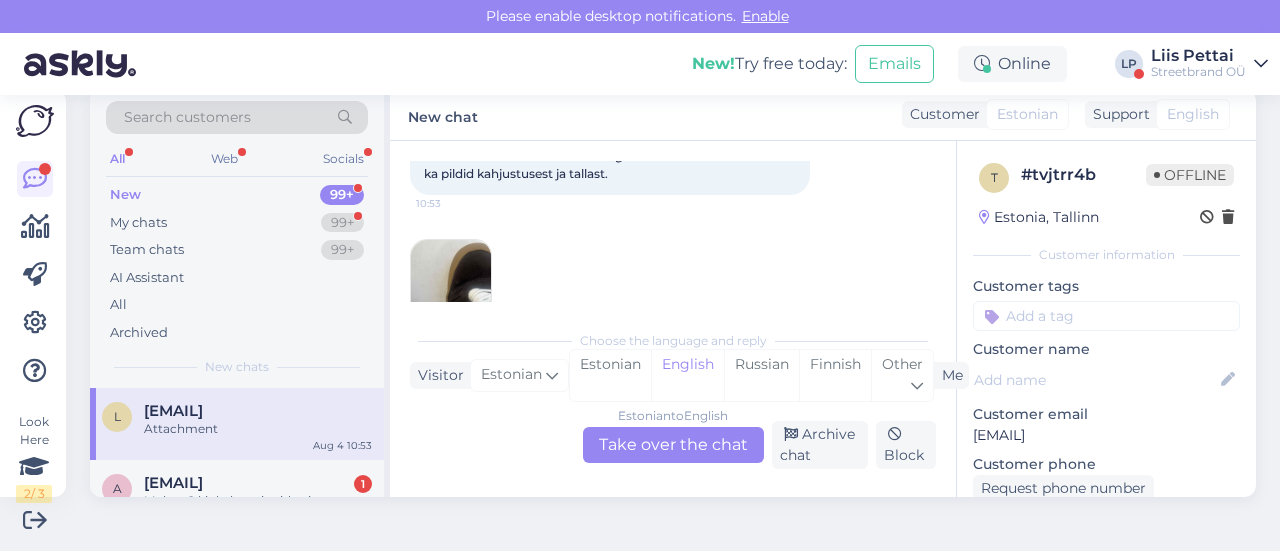 click at bounding box center (451, 280) 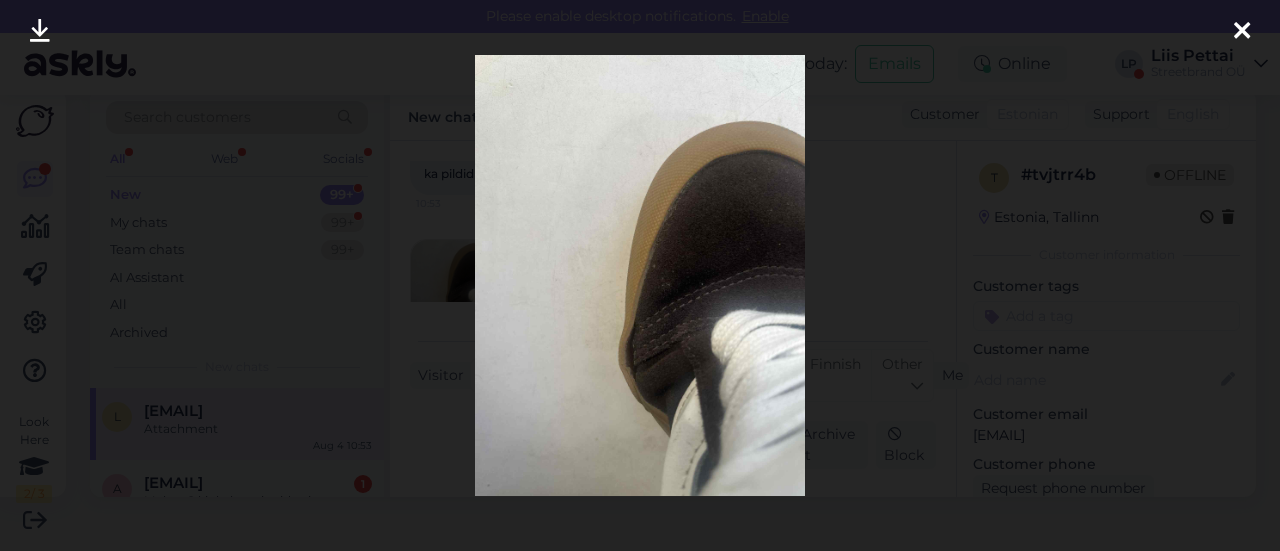 click at bounding box center [640, 275] 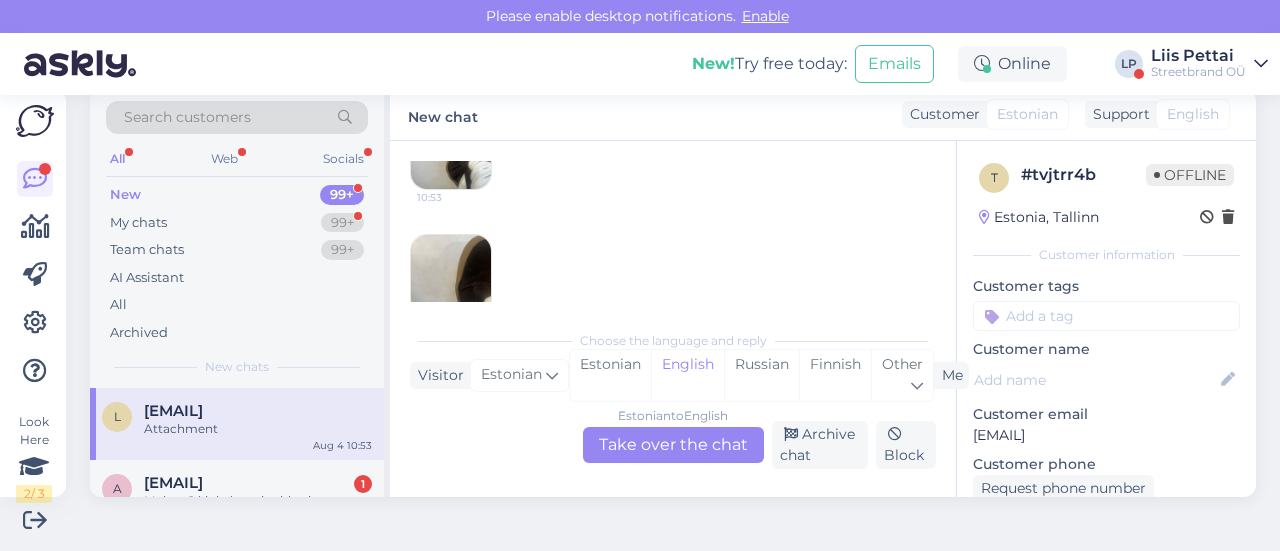 scroll, scrollTop: 360, scrollLeft: 0, axis: vertical 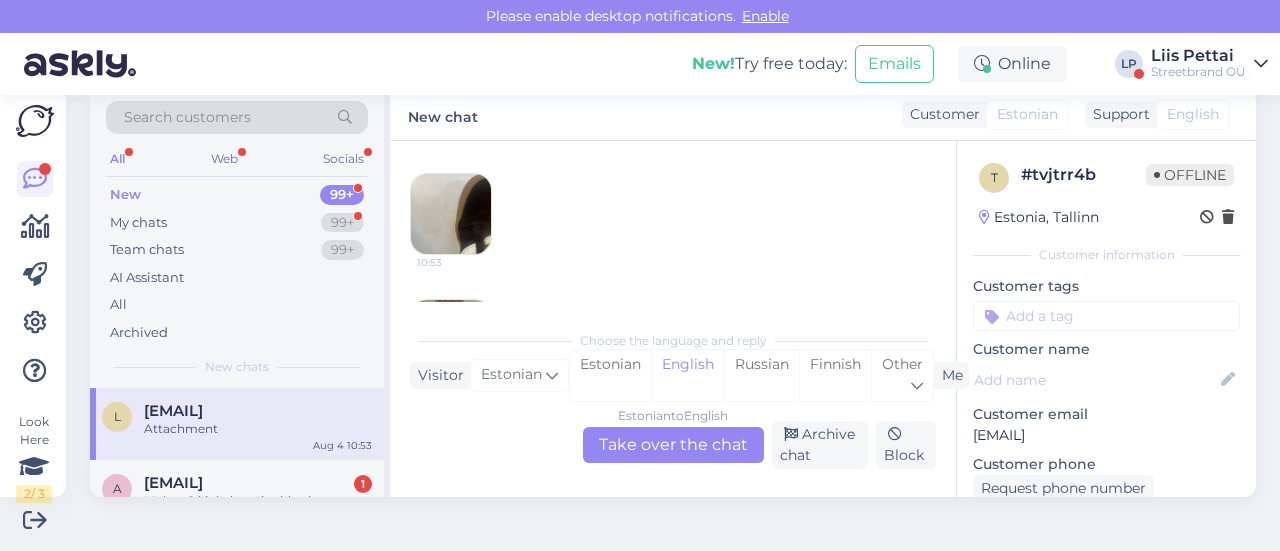 click at bounding box center [451, 214] 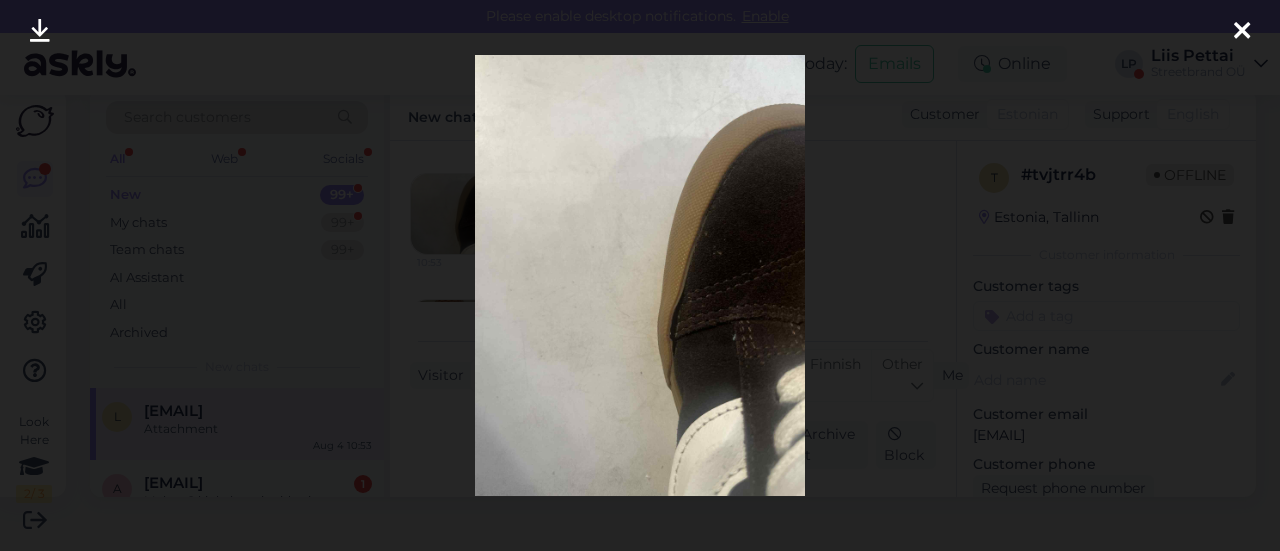 click at bounding box center [640, 275] 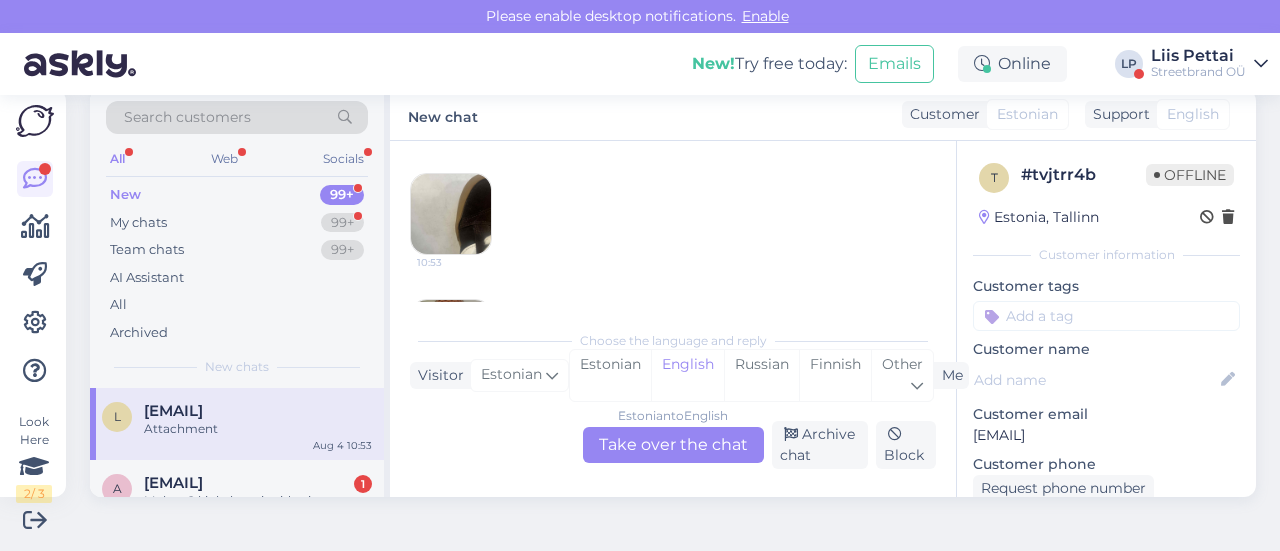 click on "Chat started [MONTH] [DAY] [YEAR] Tere. Minu [DATE] tellitud ([ORDER_NUMBER]) jalanõud, mis kohale jõudsid [DATE] on juba katki läinud. [DATE] avastasin tald on natuke lahti. Olen nendega käinud max 10 korda. Lisan ka pildid kahjustusest ja tallast. [TIME]  [TIME]  [TIME]  [TIME]  Choose the language and reply Visitor Estonian Me Estonian English Russian Finnish Other Estonian  to  English Take over the chat Archive chat Block" at bounding box center (673, 319) 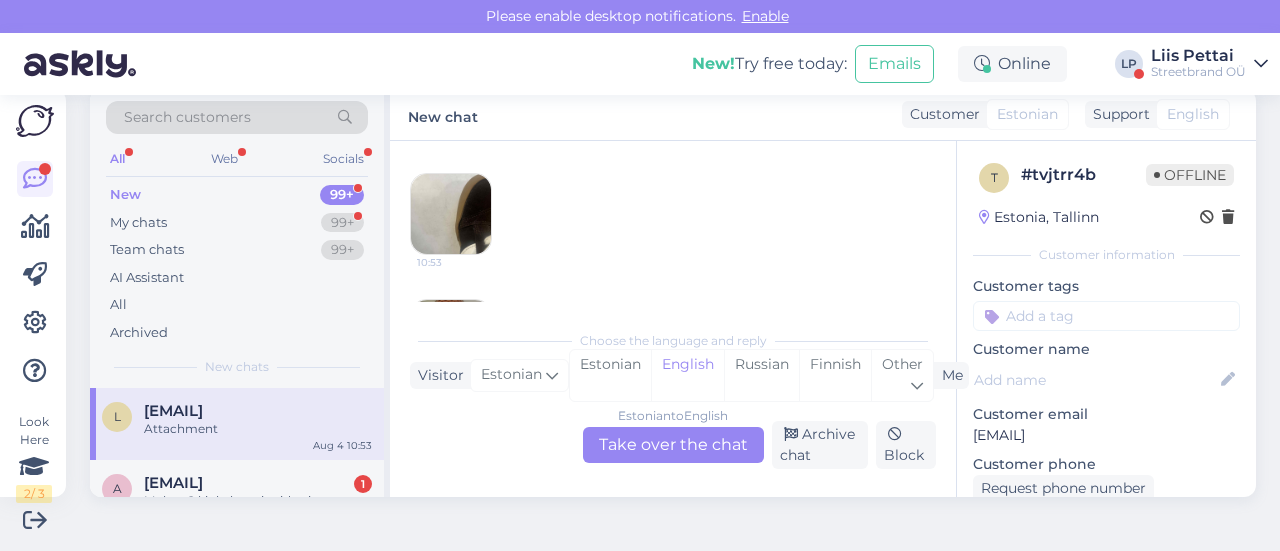 scroll, scrollTop: 458, scrollLeft: 0, axis: vertical 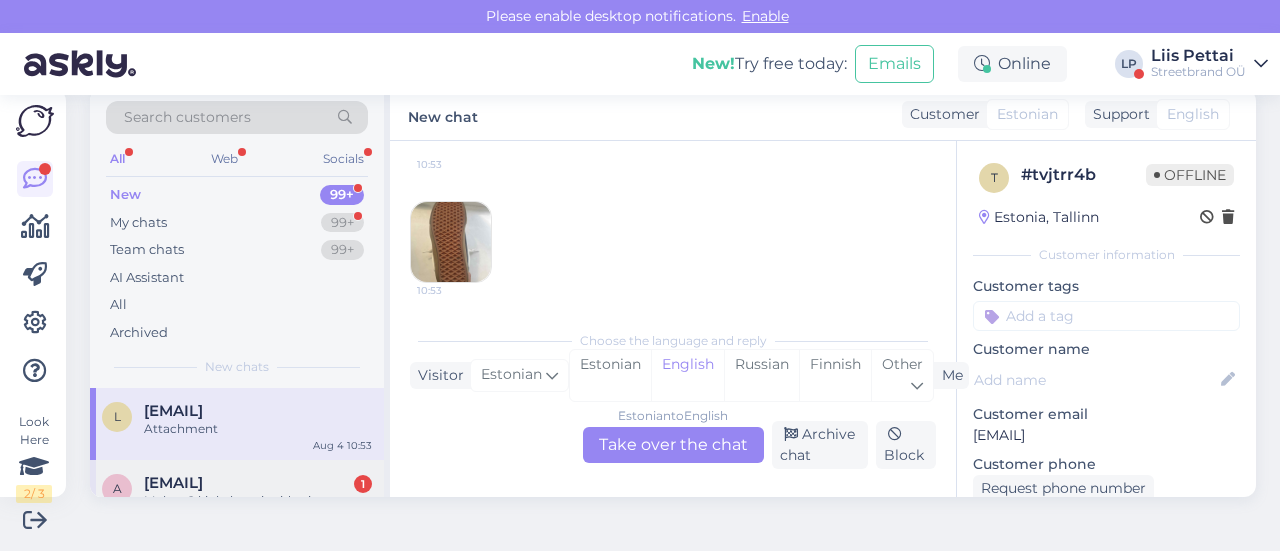 click on "[EMAIL]" at bounding box center (173, 483) 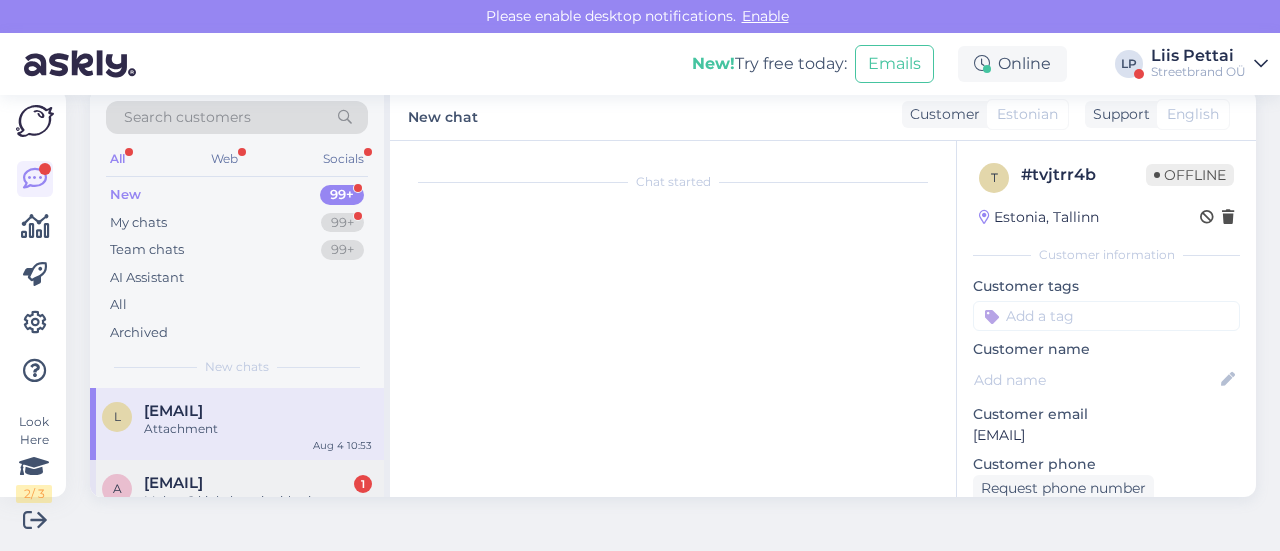 scroll, scrollTop: 42, scrollLeft: 0, axis: vertical 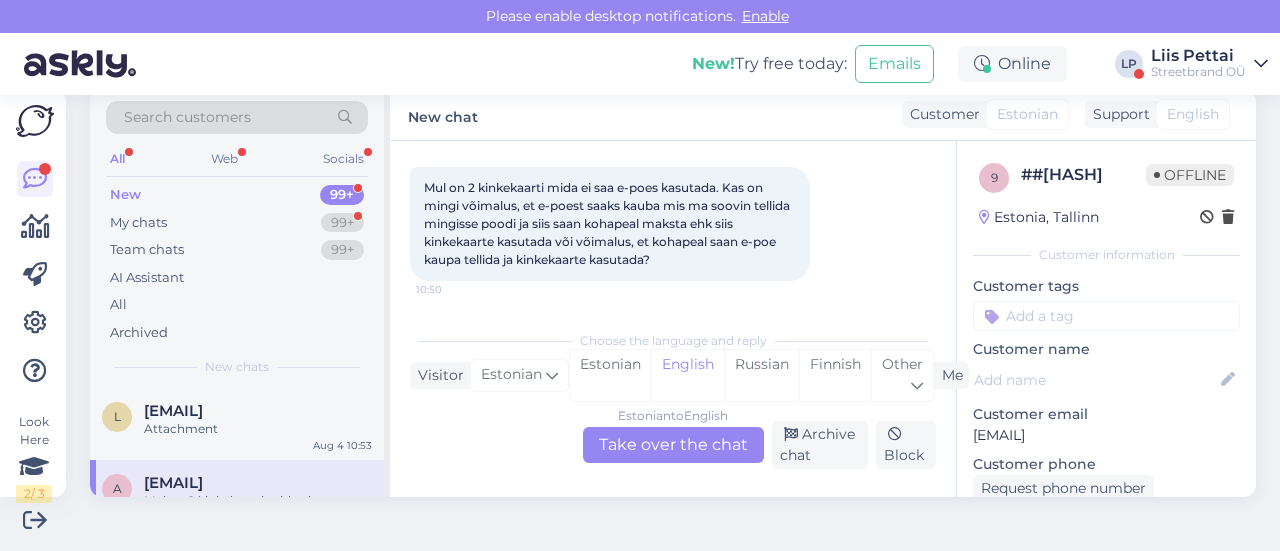 click on "[EMAIL]" at bounding box center [173, 483] 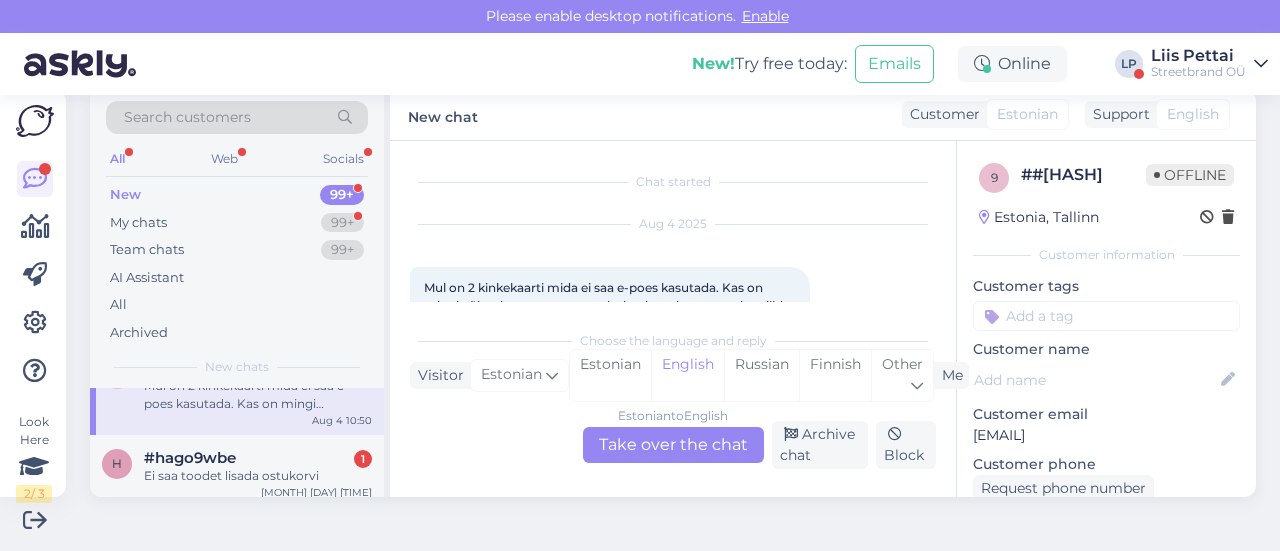 scroll, scrollTop: 120, scrollLeft: 0, axis: vertical 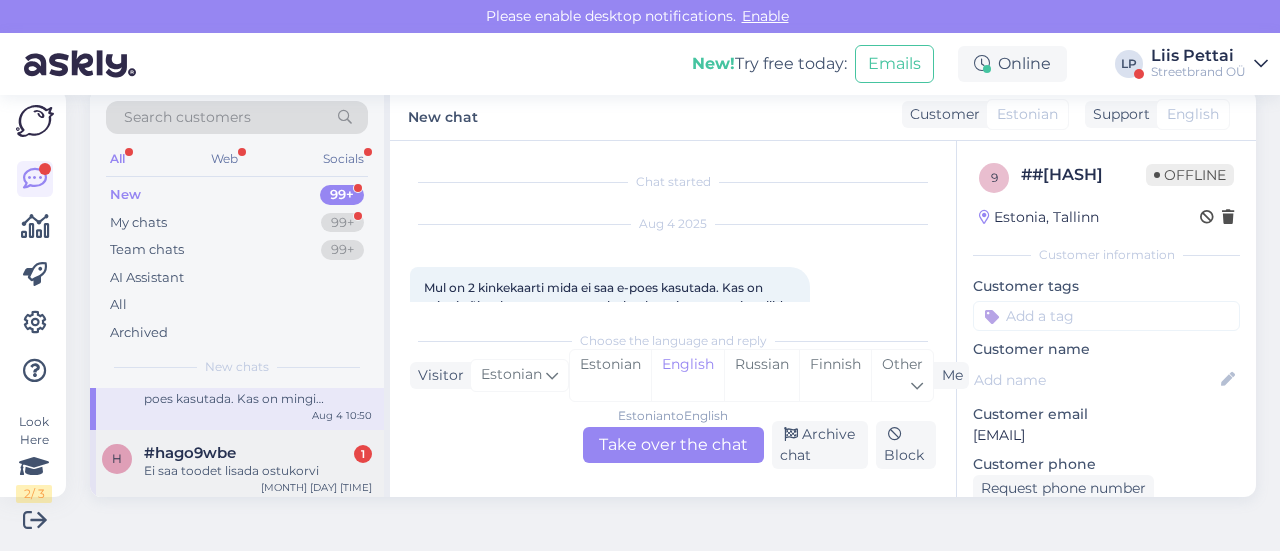 click on "#hago9wbe 1" at bounding box center [258, 453] 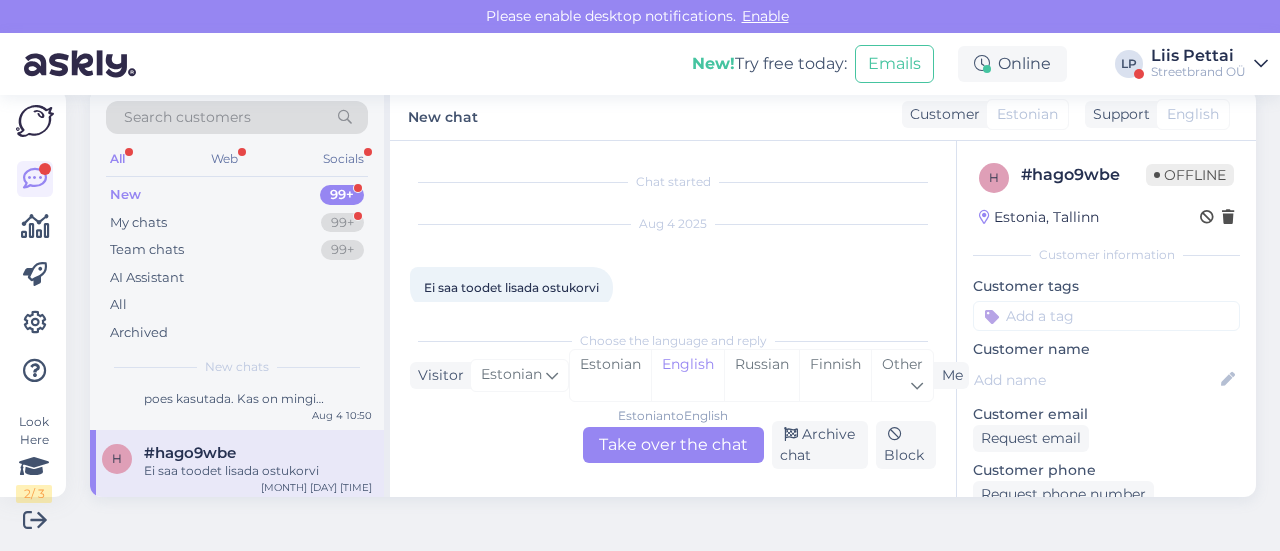 scroll, scrollTop: 28, scrollLeft: 0, axis: vertical 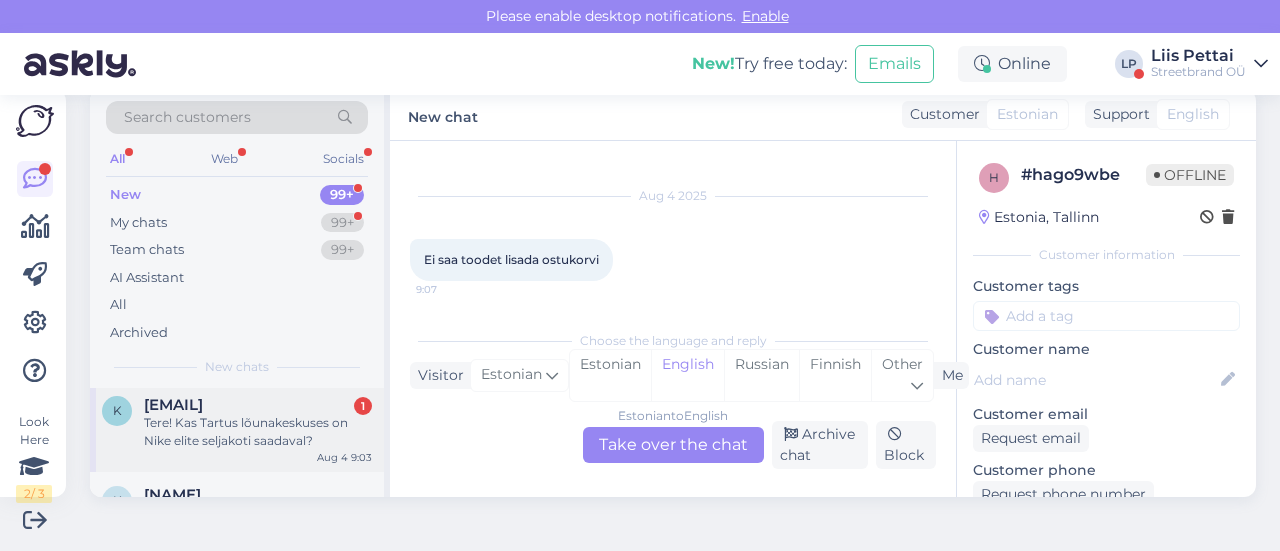click on "Tere! Kas Tartus lõunakeskuses on Nike elite seljakoti saadaval?" at bounding box center [258, 432] 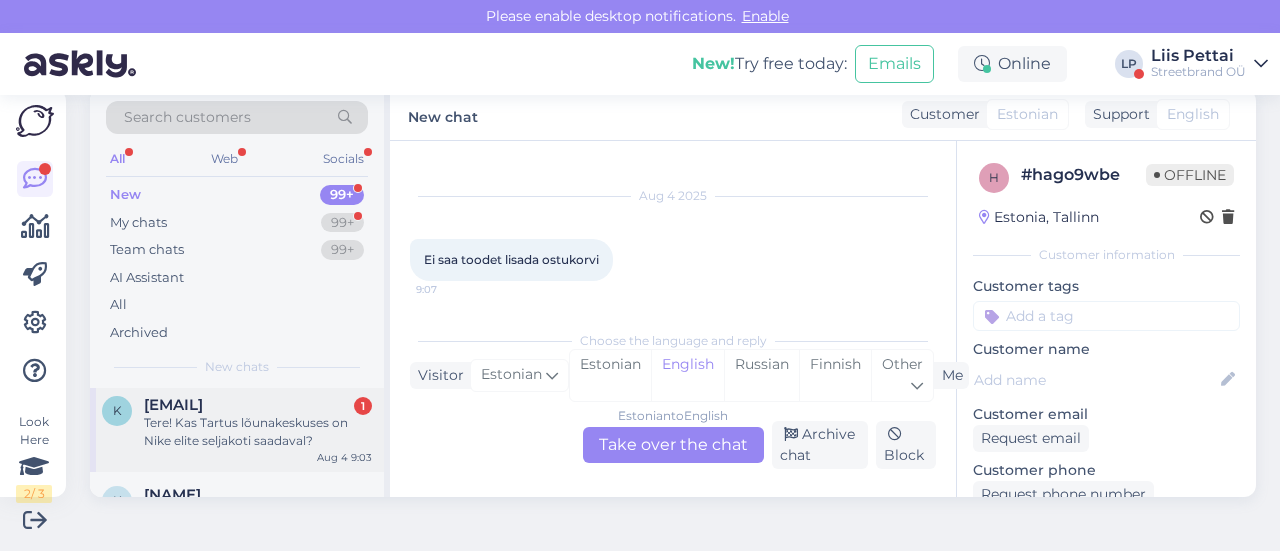scroll, scrollTop: 42, scrollLeft: 0, axis: vertical 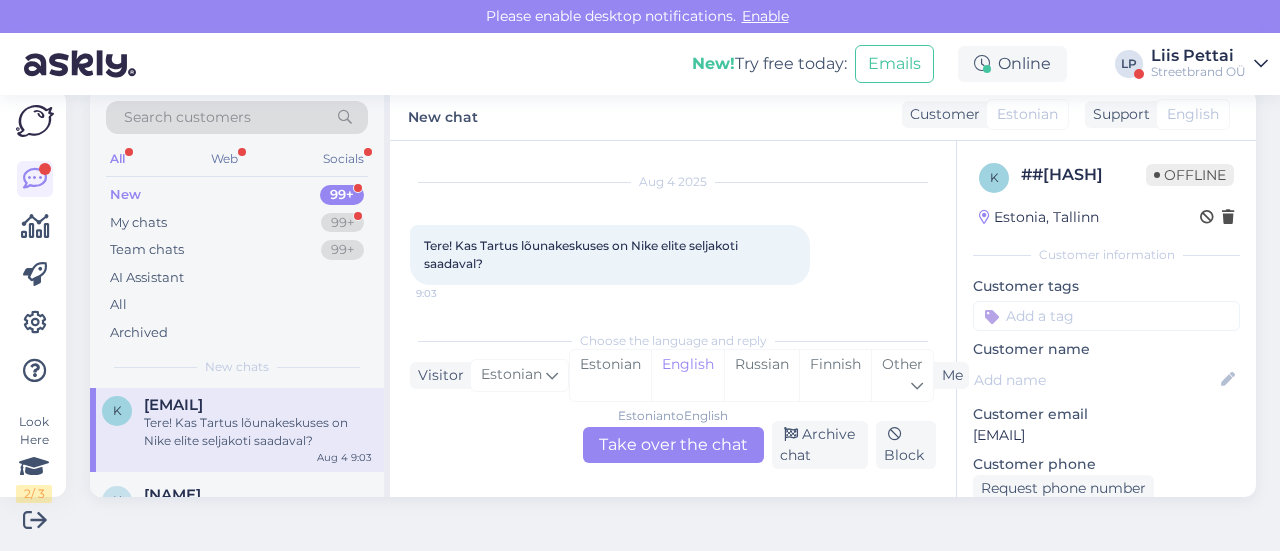 click on "Estonian  to  English Take over the chat" at bounding box center [673, 445] 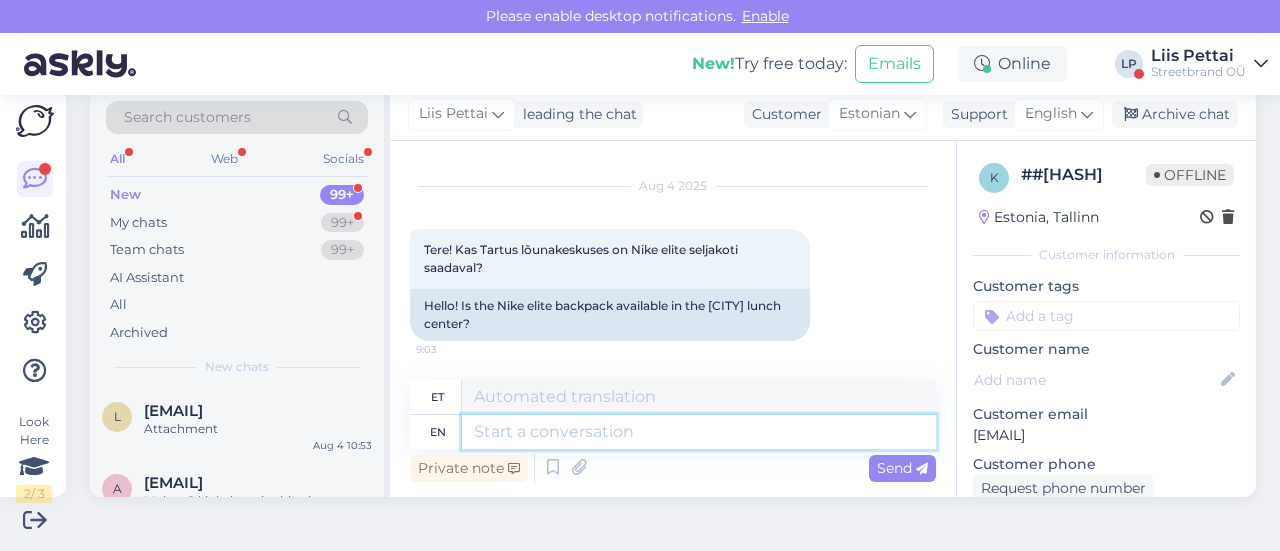 click at bounding box center [699, 432] 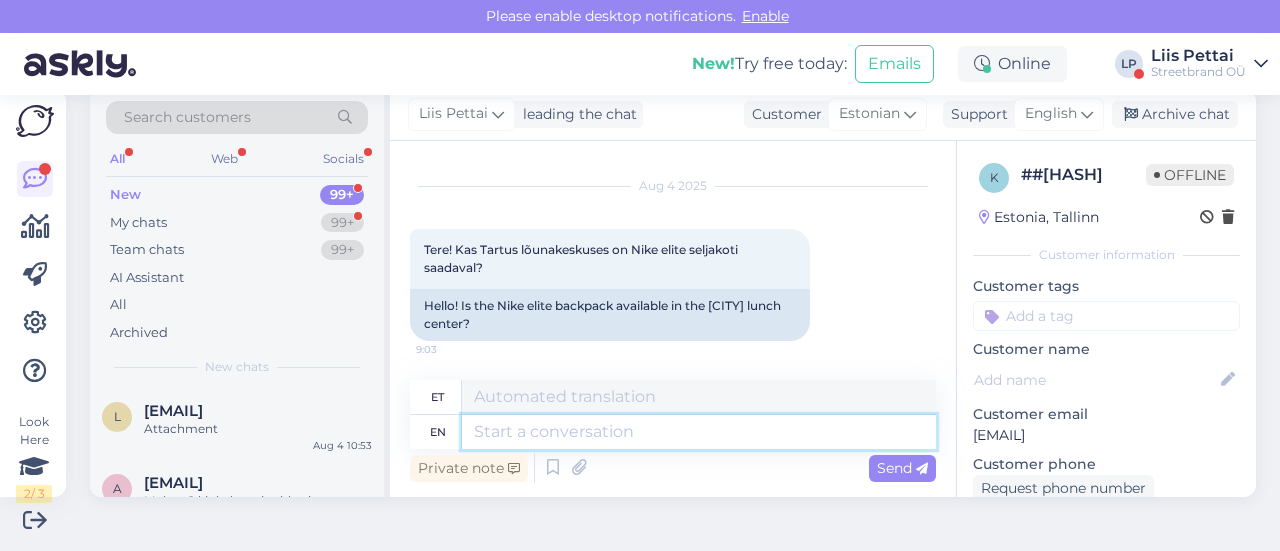 type on "a" 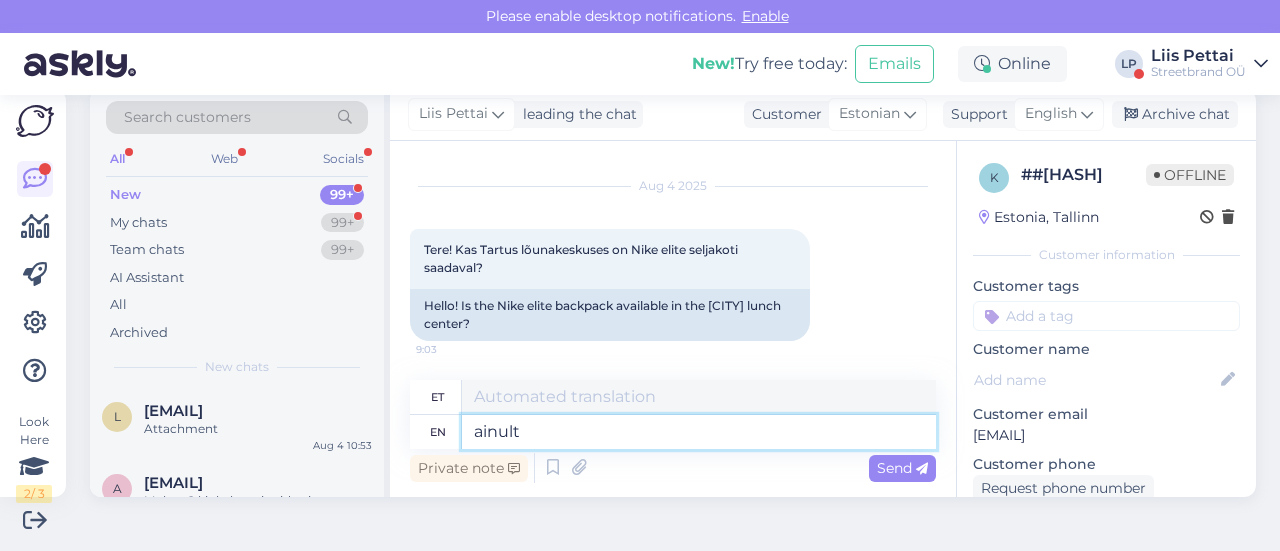 type on "ainult ü" 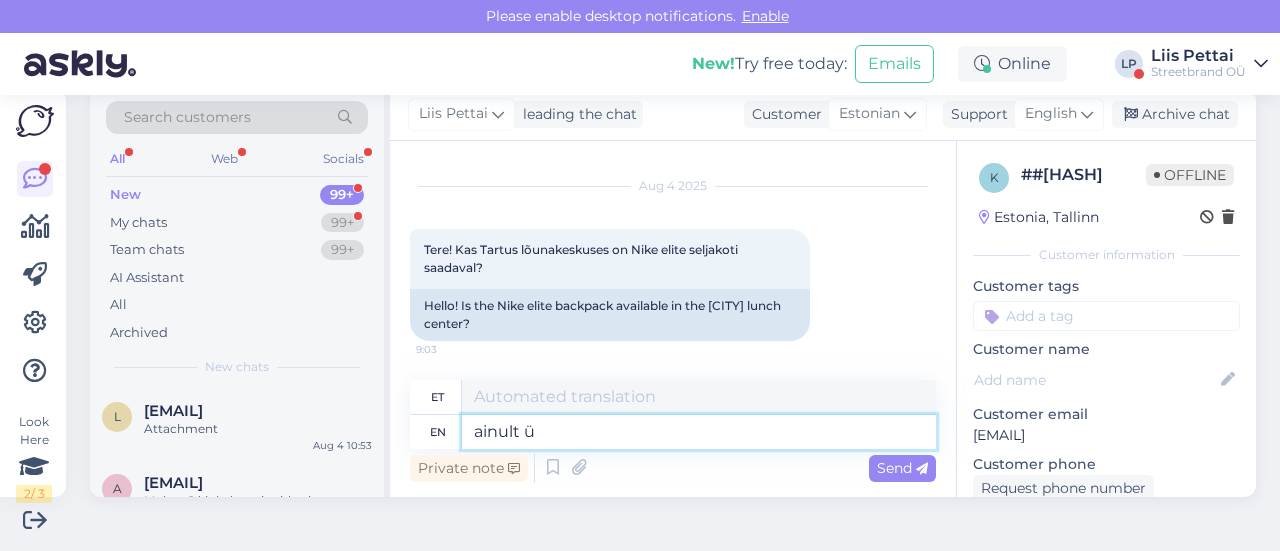 type on "ainult" 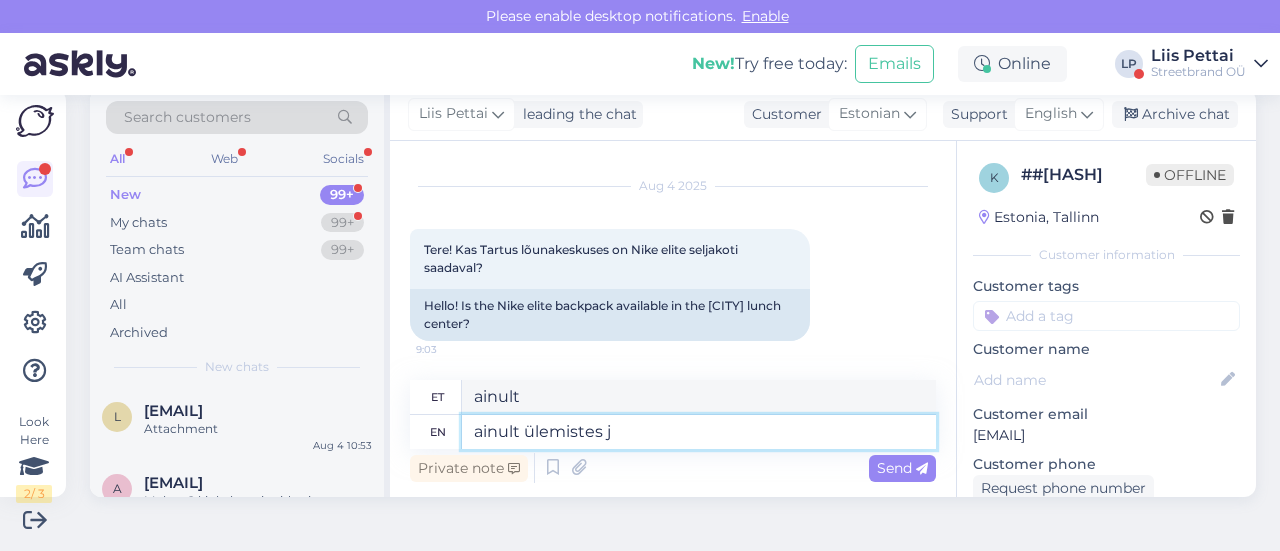 type on "ainult ülemistes ja" 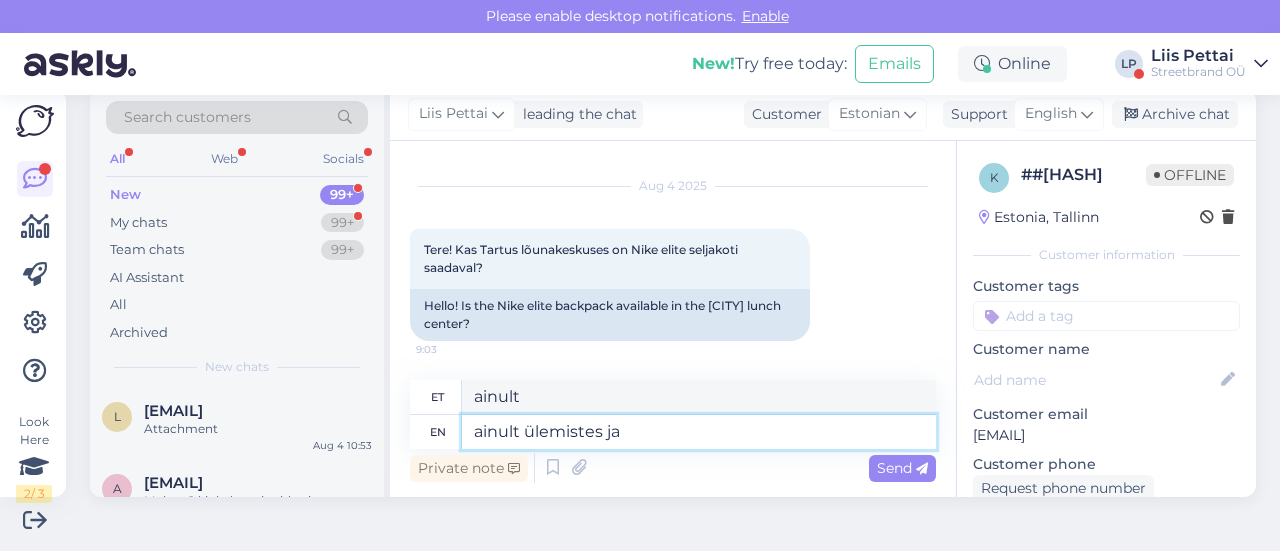 type on "ainult ülemiste" 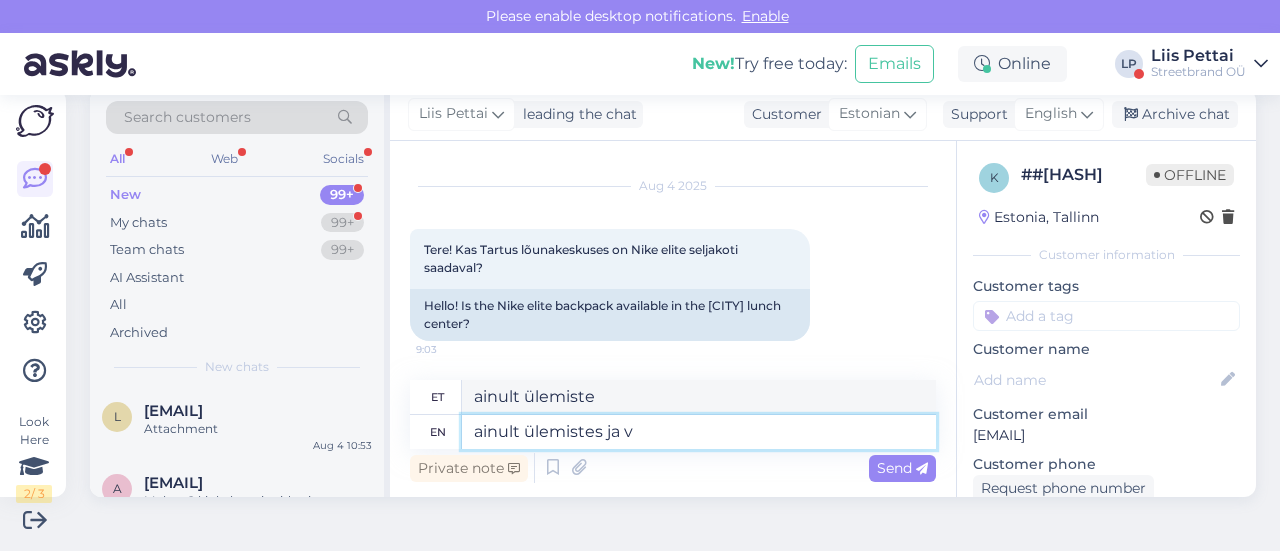 type on "ainult ülemistes ja ve" 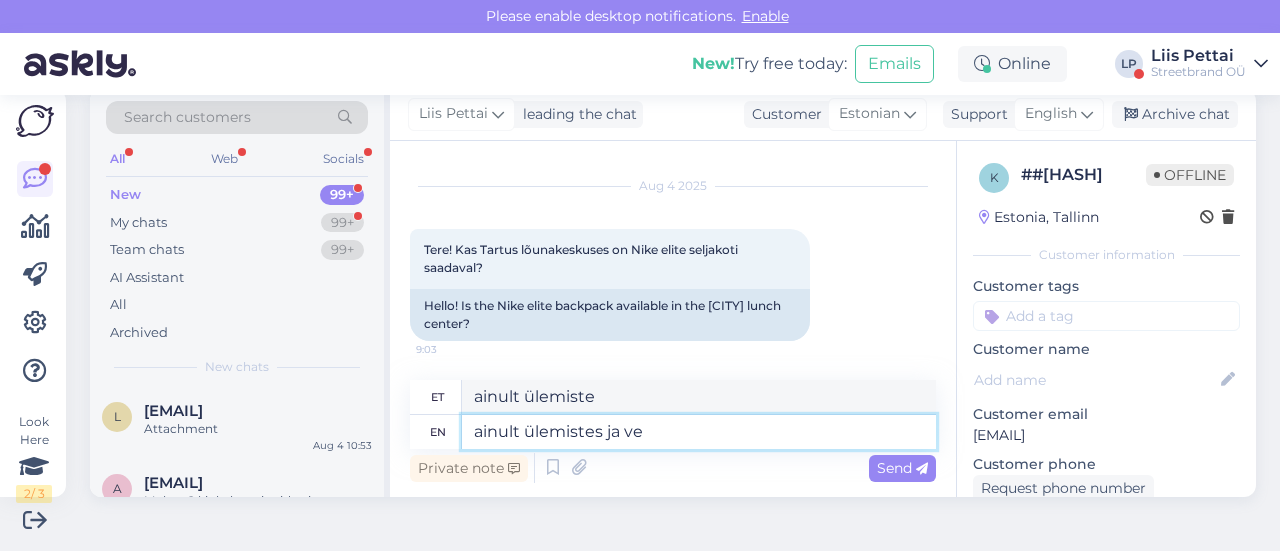 type on "ainult ülemiste ja" 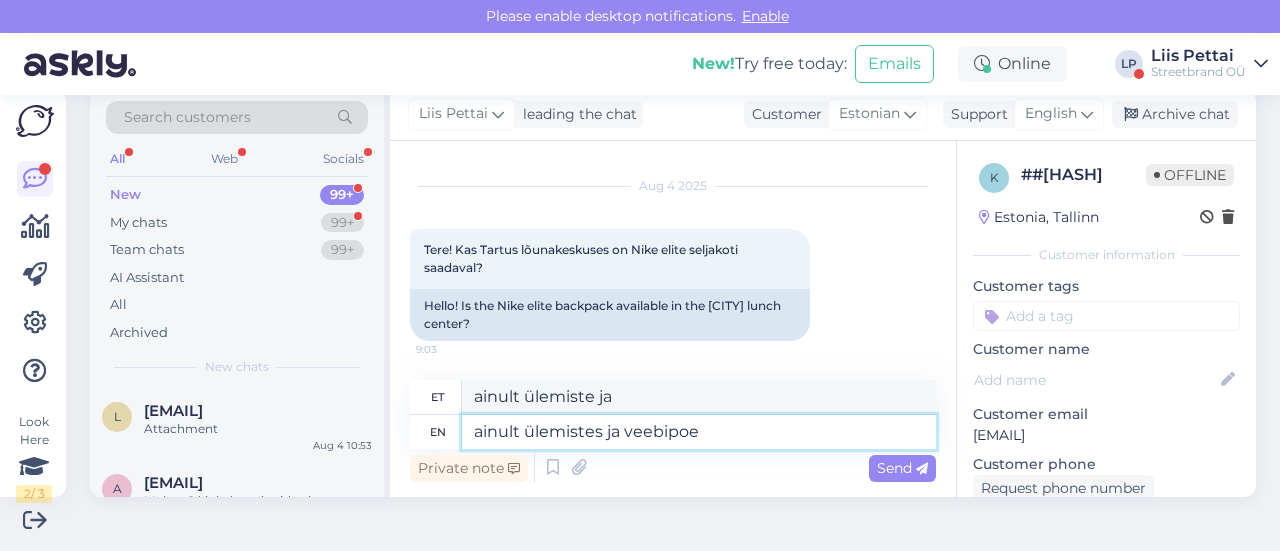 type on "ainult ülemistes ja veebipoes" 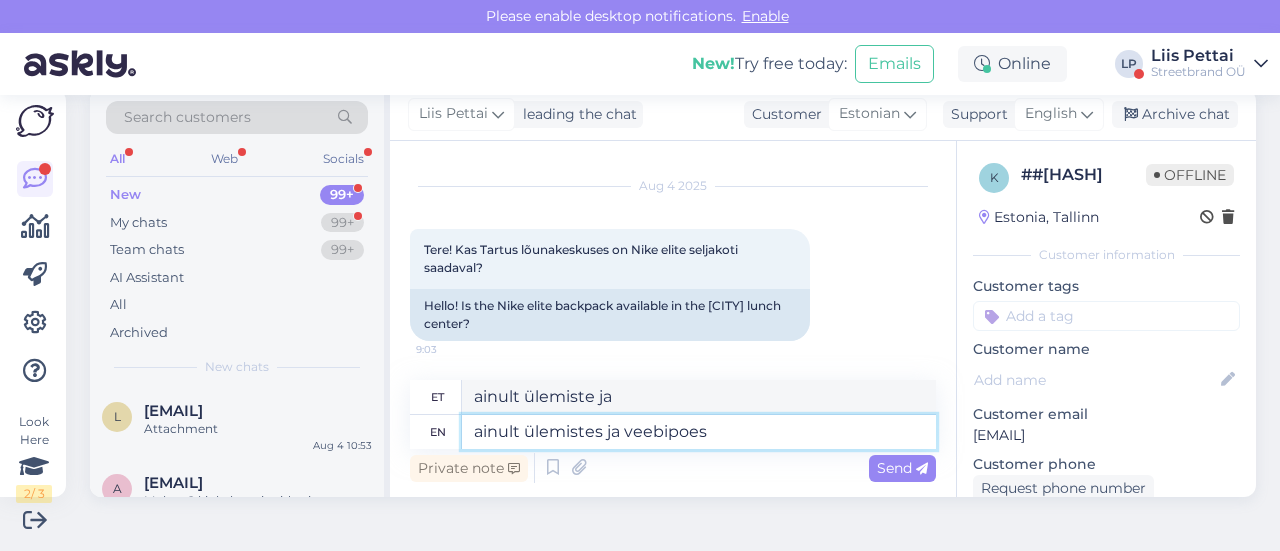 type on "ainult ülemistes ja veebipoes" 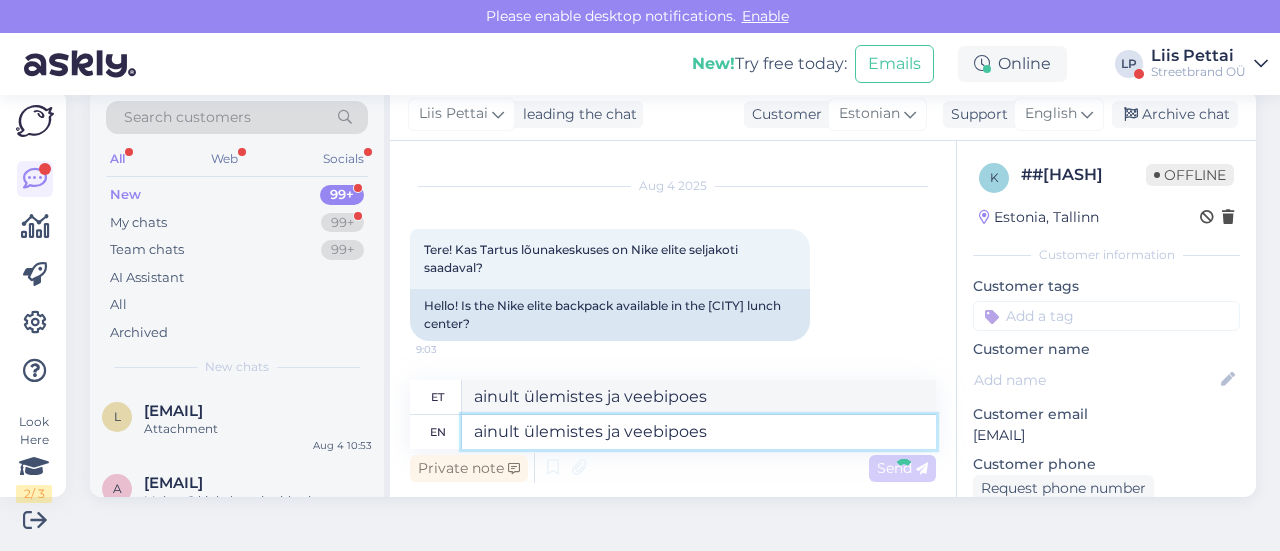 type 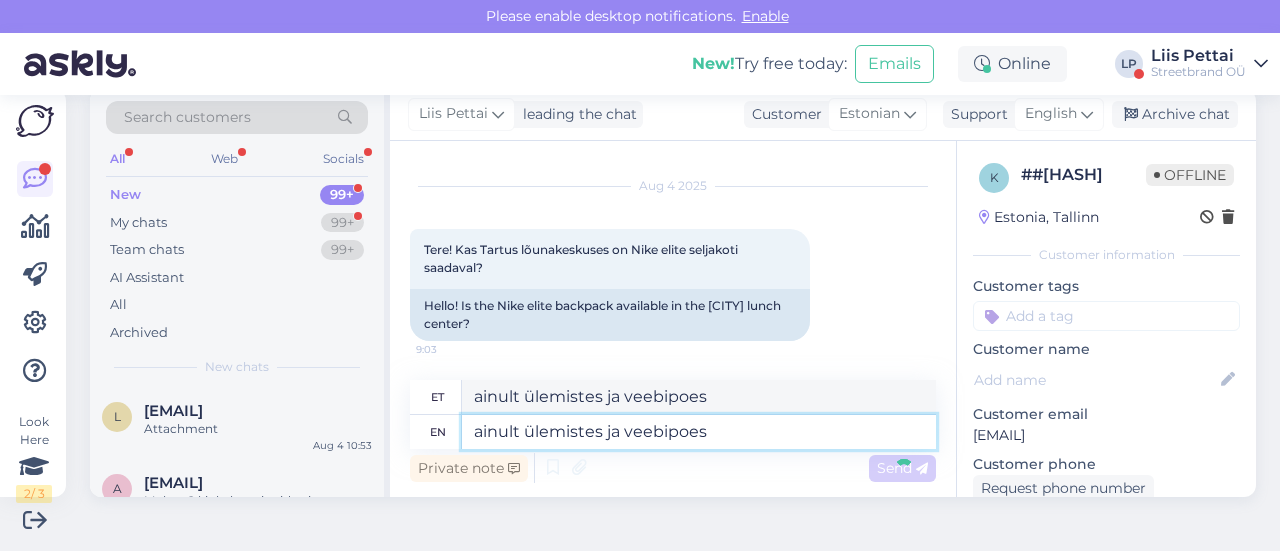 type 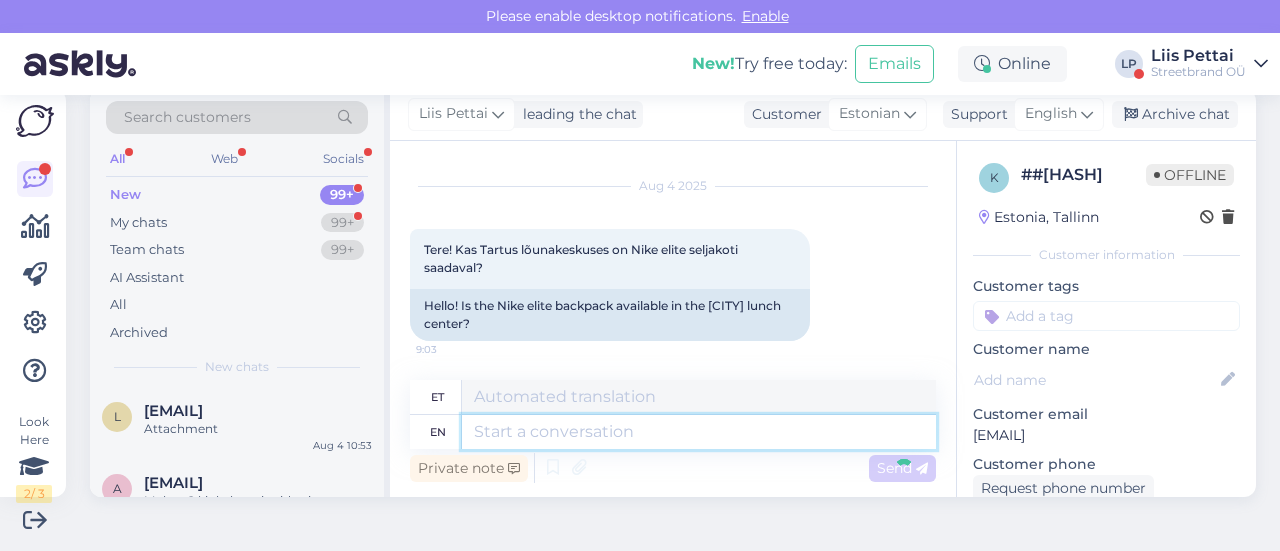scroll, scrollTop: 158, scrollLeft: 0, axis: vertical 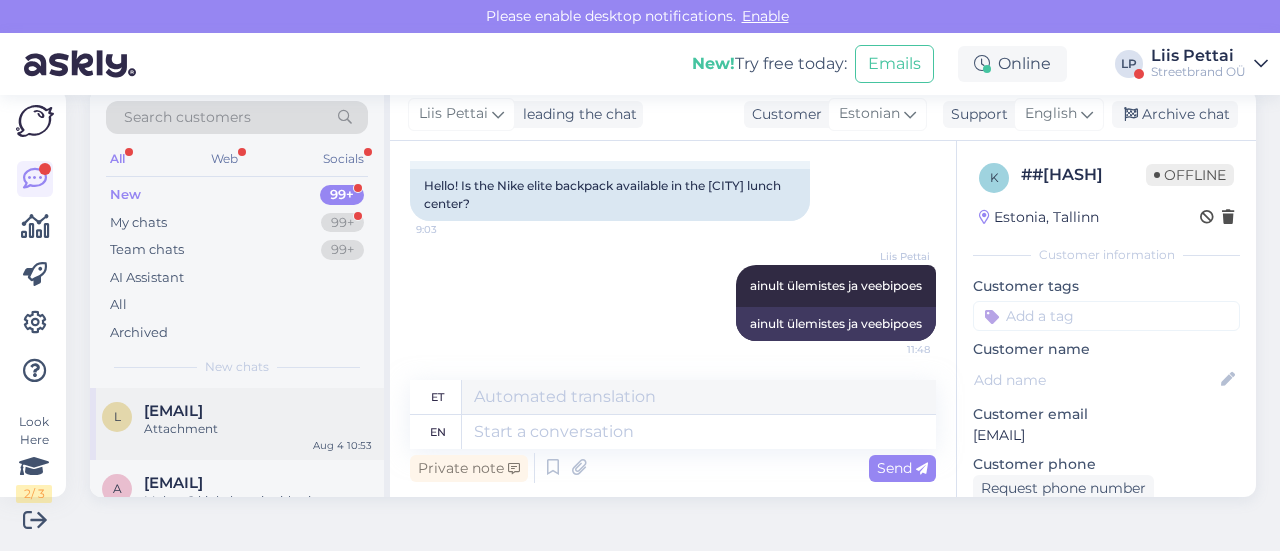 click on "Attachment" at bounding box center [258, 429] 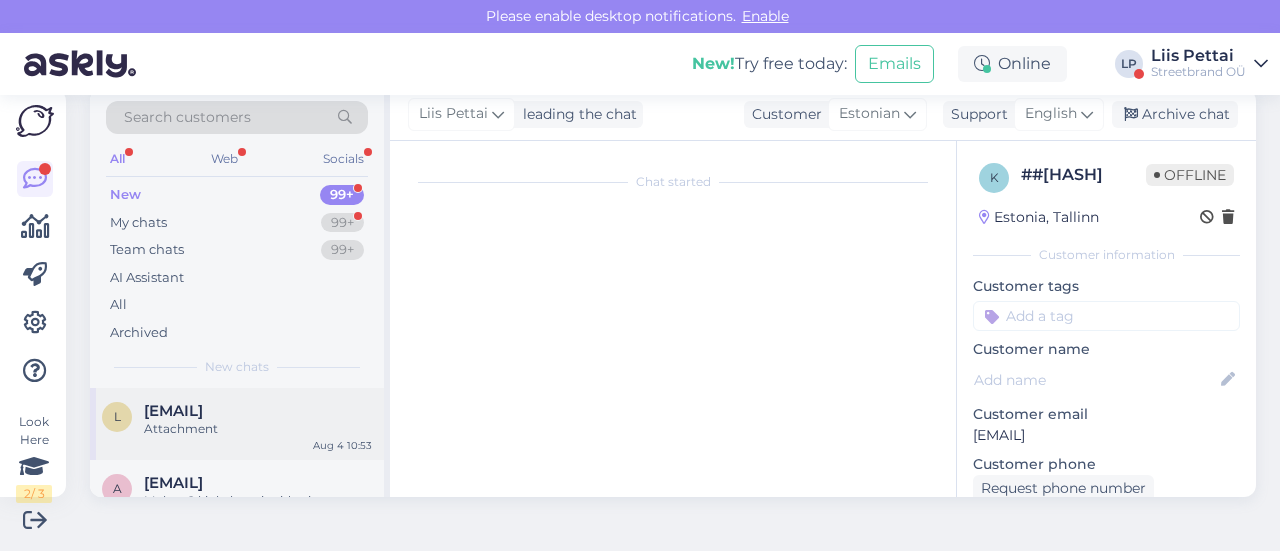 scroll, scrollTop: 458, scrollLeft: 0, axis: vertical 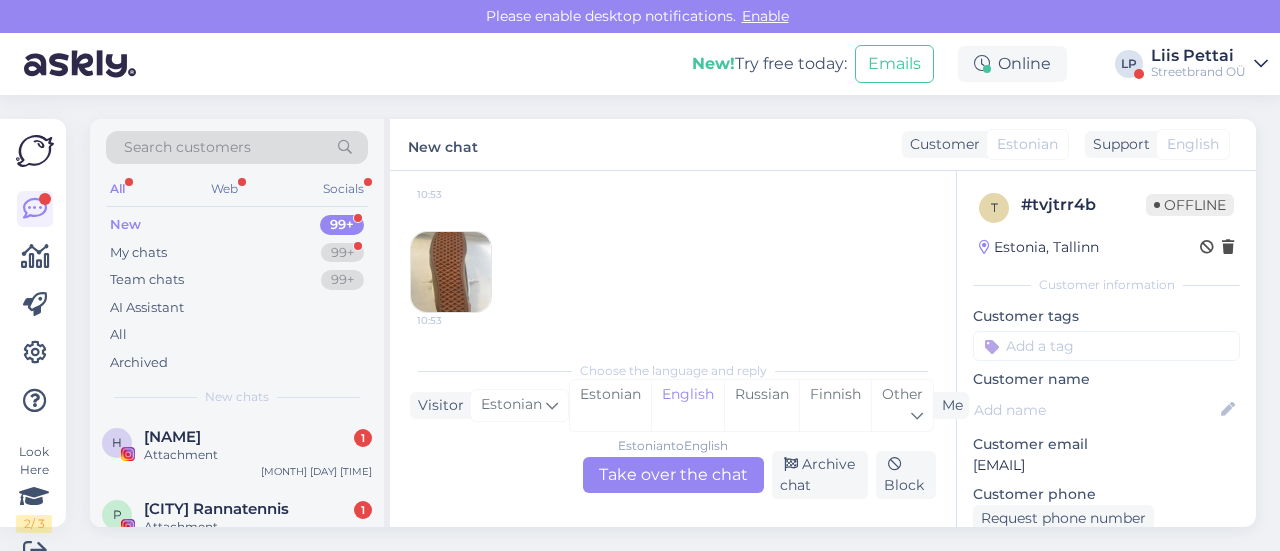 click on "[MONTH] [DAY] [TIME] [CODE]" at bounding box center (237, 450) 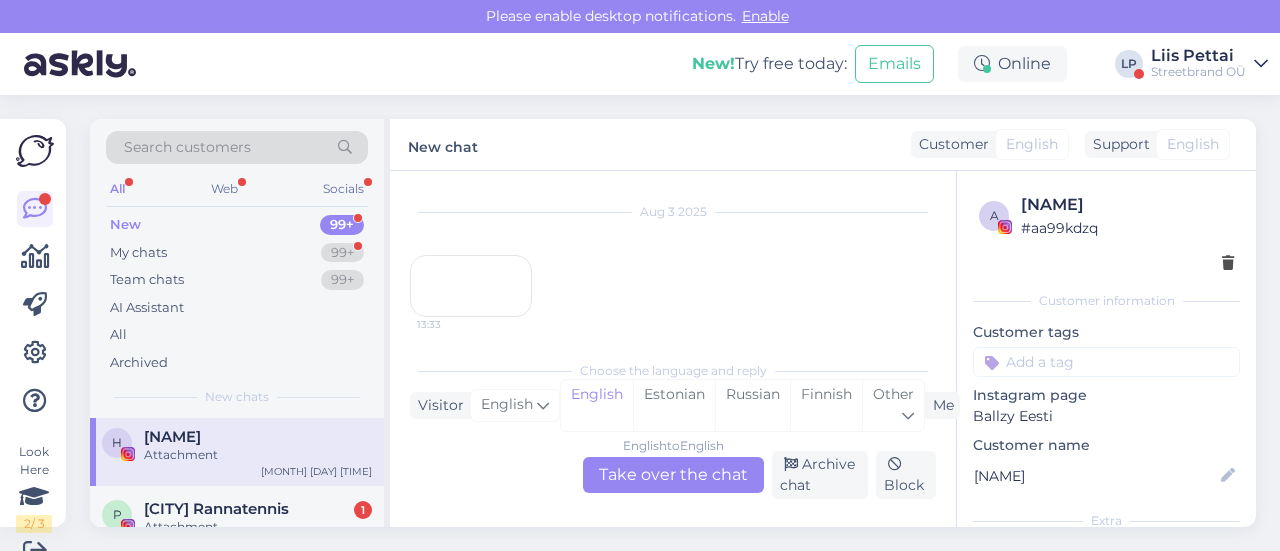 scroll, scrollTop: 30, scrollLeft: 0, axis: vertical 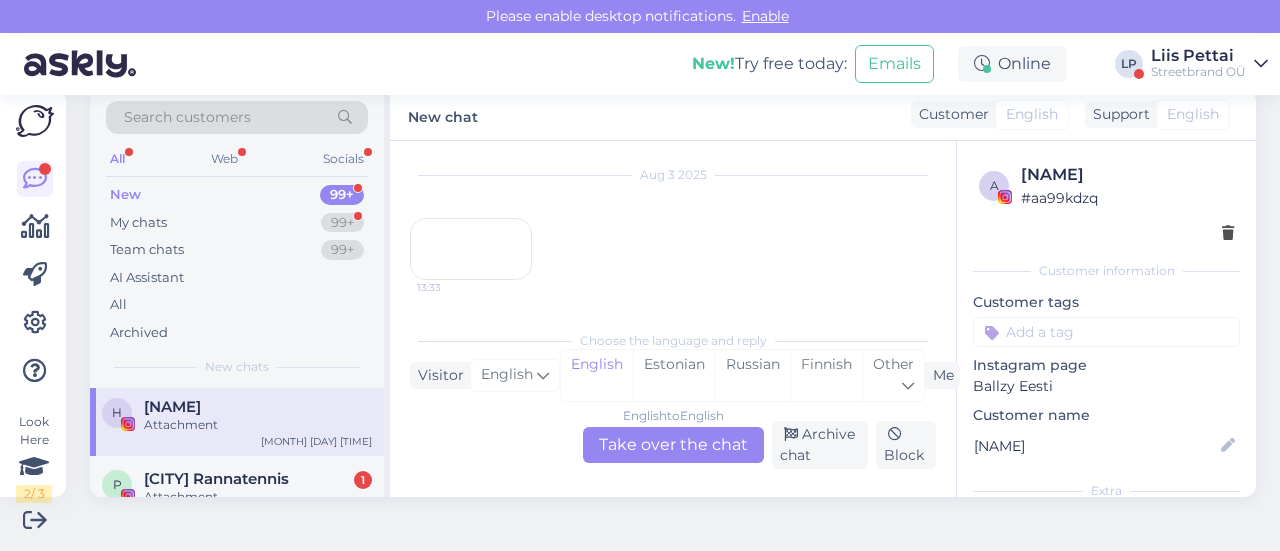 click on "13:33" at bounding box center (471, 249) 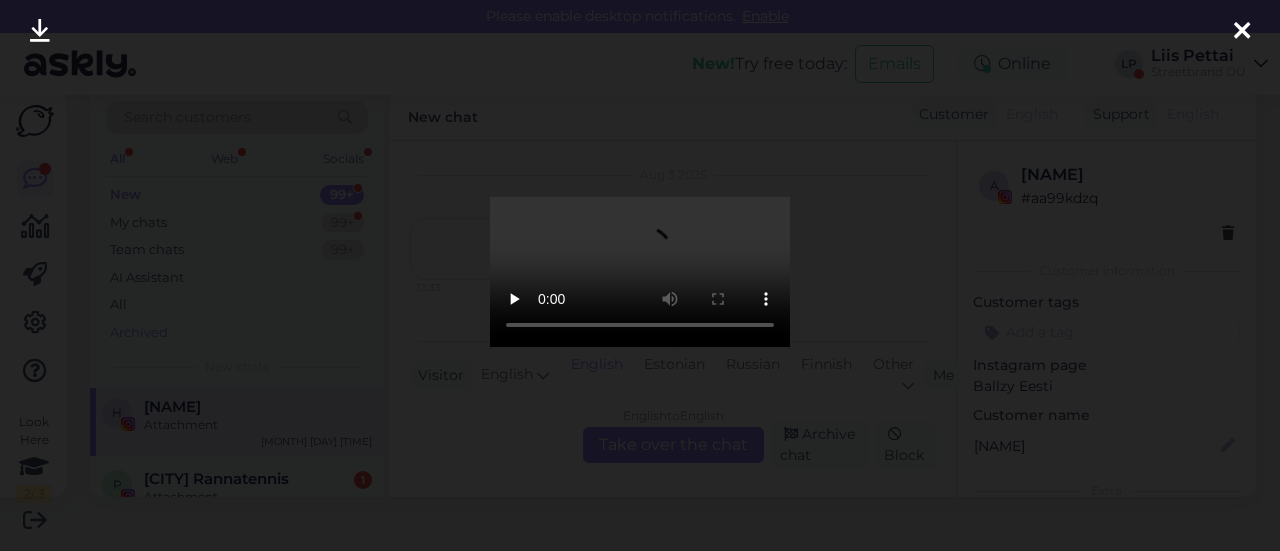 click at bounding box center [640, 275] 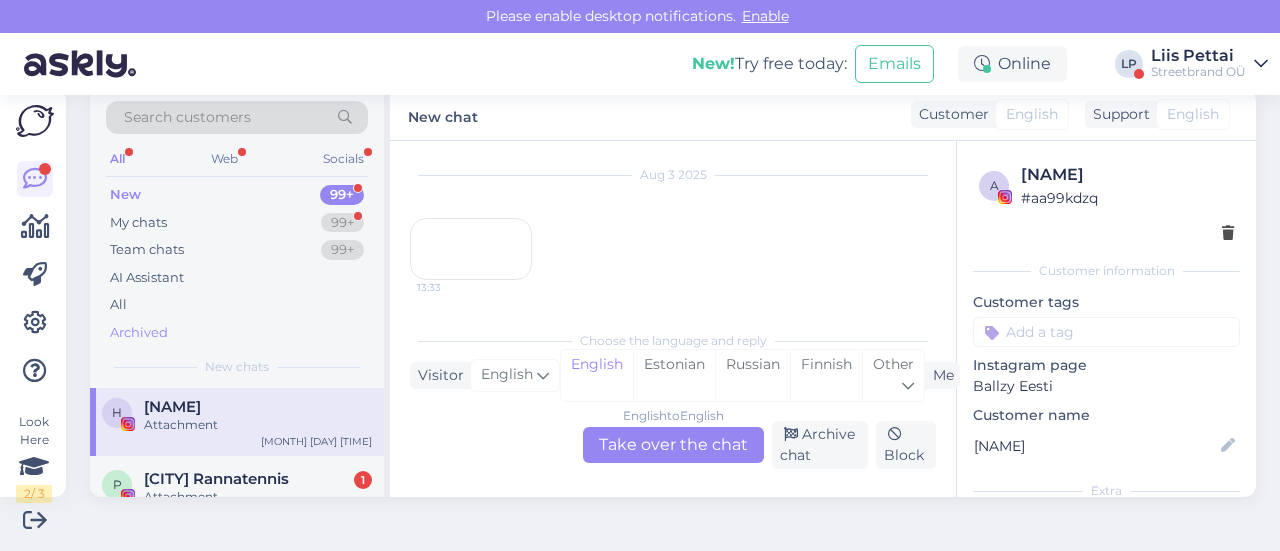 click on "Archived" at bounding box center [237, 333] 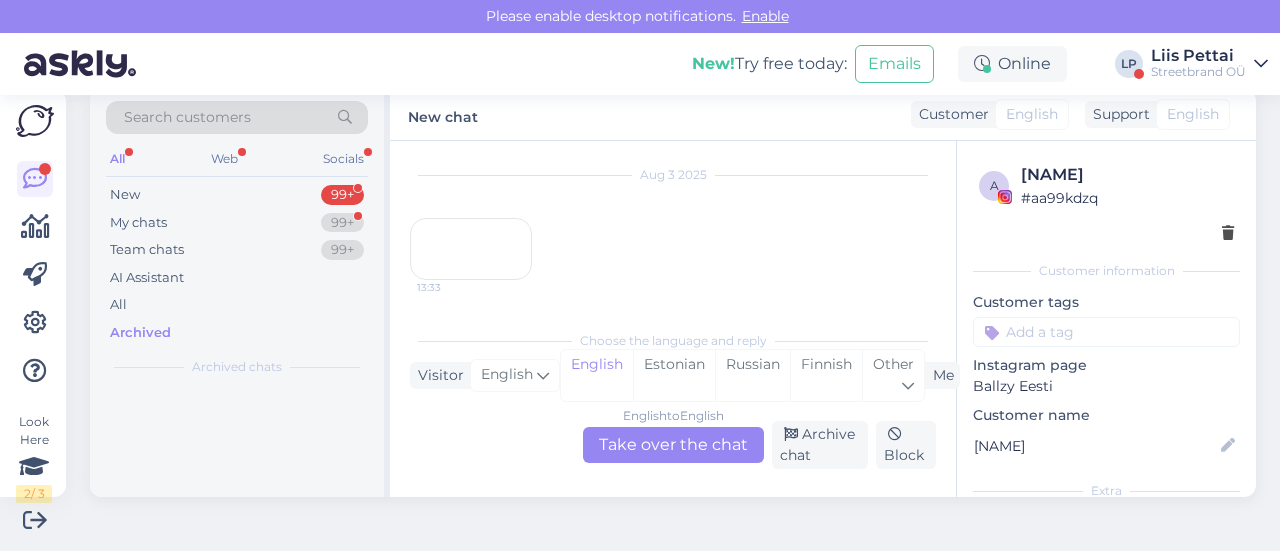 scroll, scrollTop: 0, scrollLeft: 0, axis: both 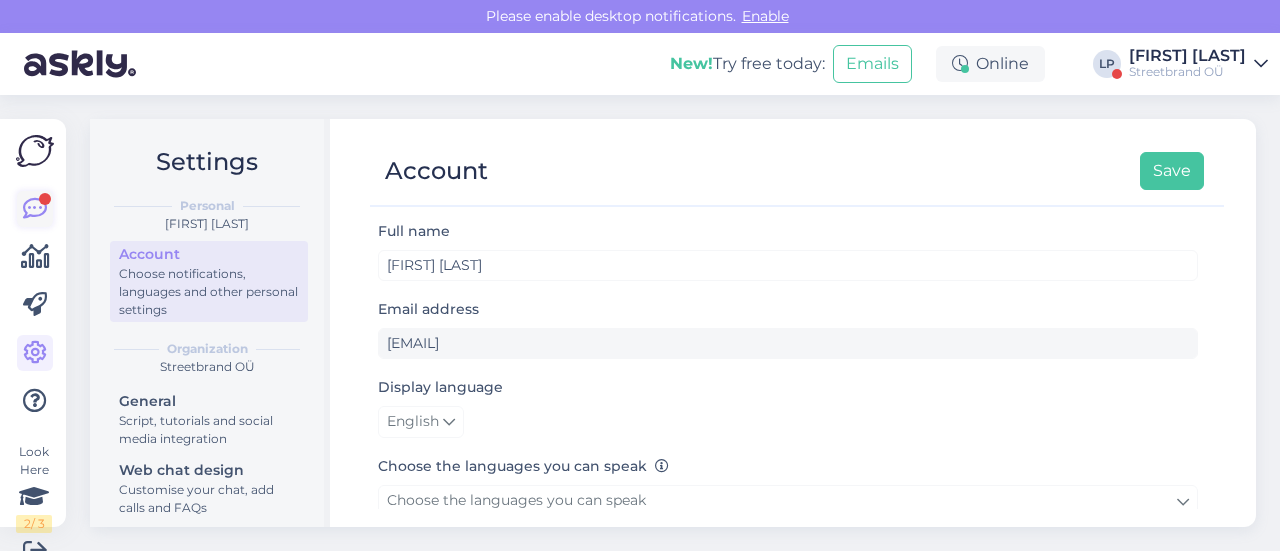 click at bounding box center (35, 209) 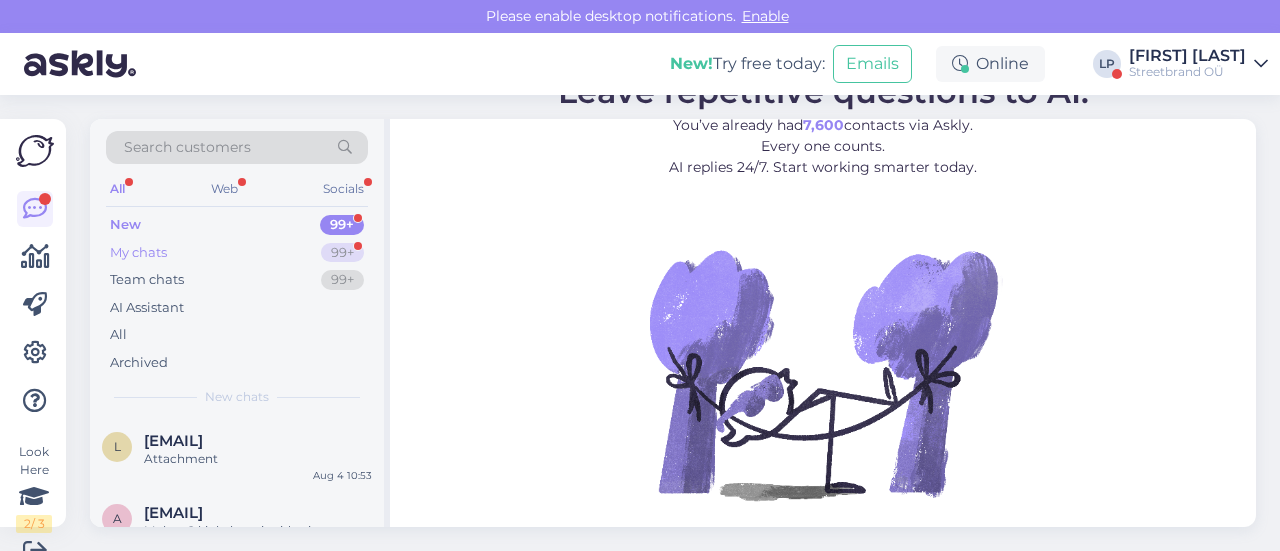 click on "My chats" at bounding box center [138, 253] 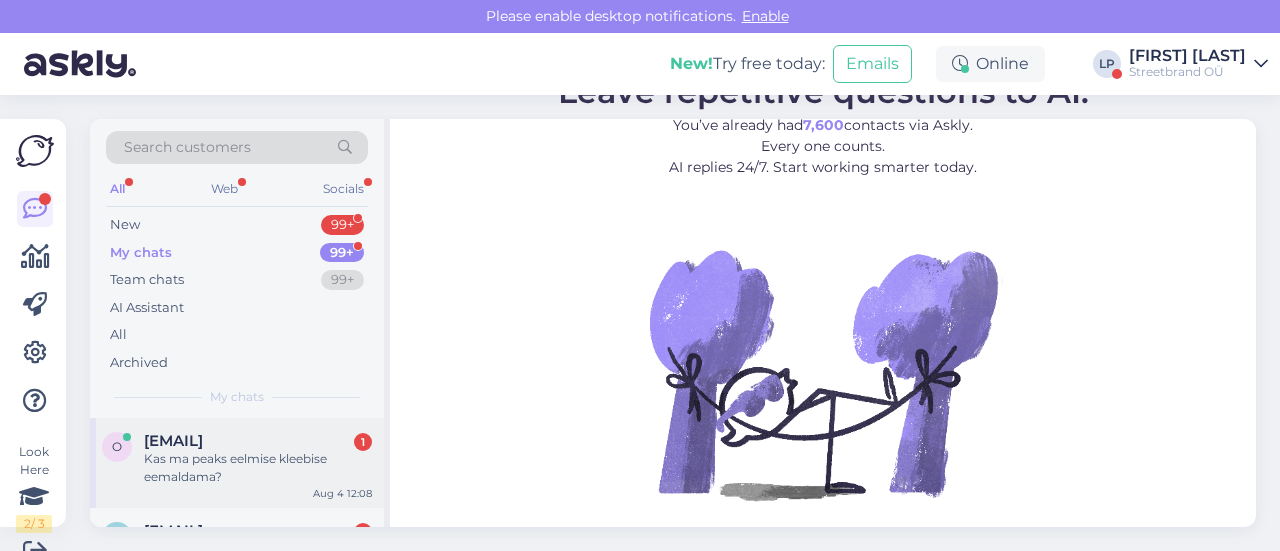 click on "Kas ma peaks eelmise kleebise eemaldama?" at bounding box center (258, 468) 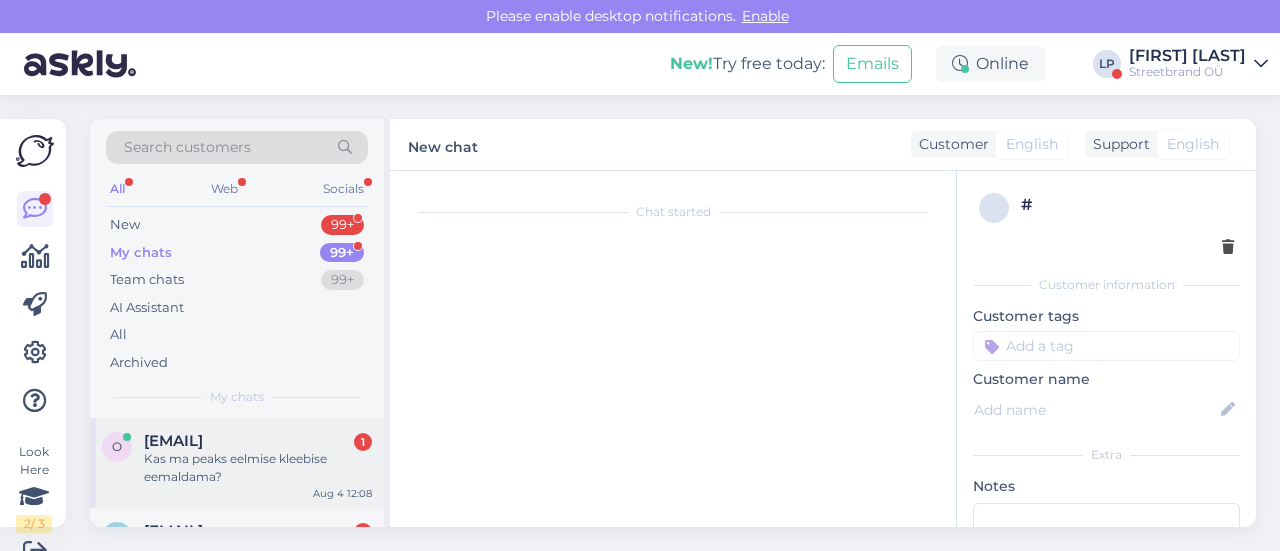 scroll, scrollTop: 30, scrollLeft: 0, axis: vertical 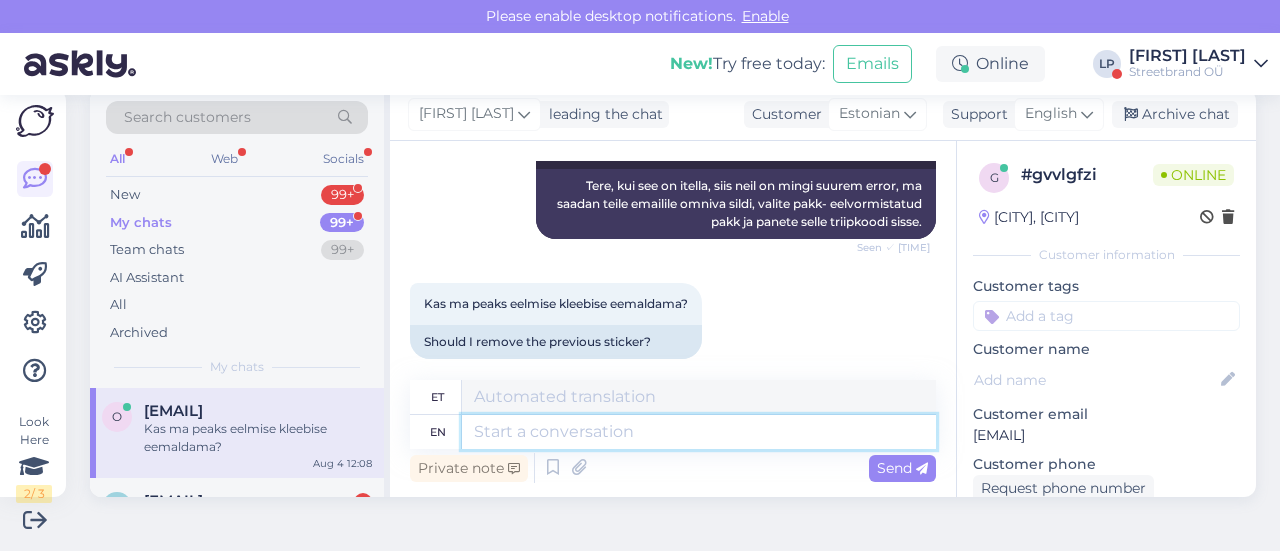 click at bounding box center [699, 432] 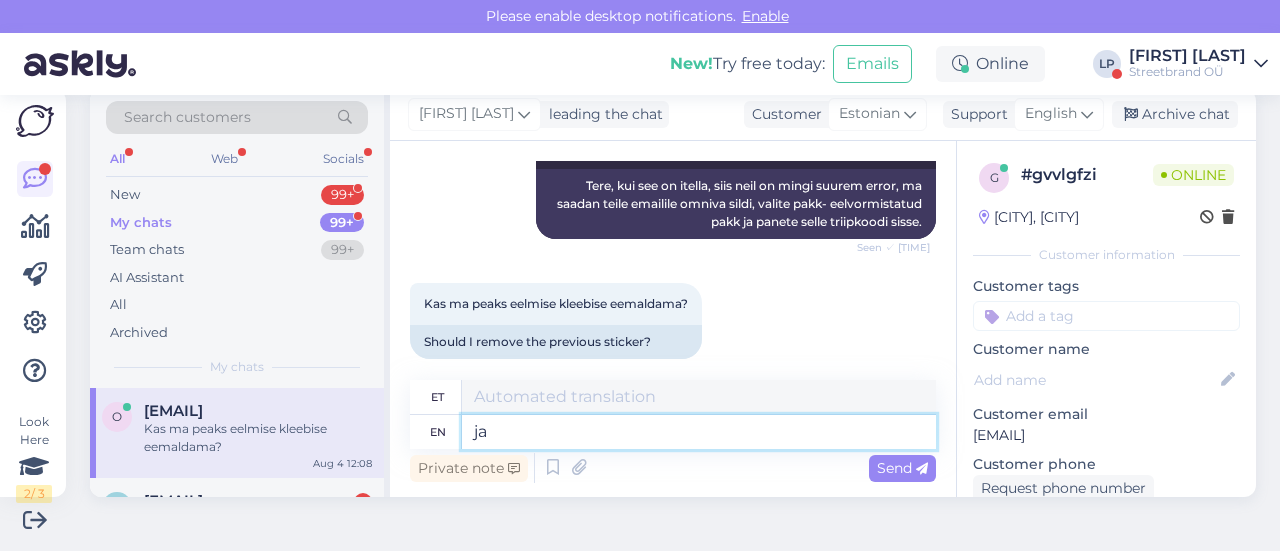 type on "jaa" 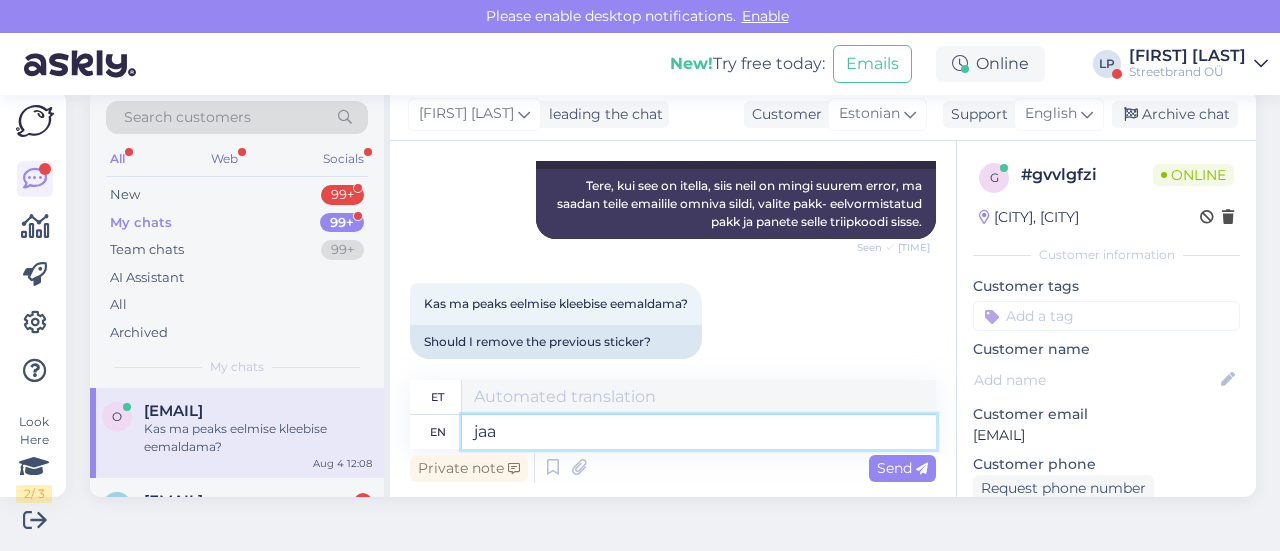 type on "jaa" 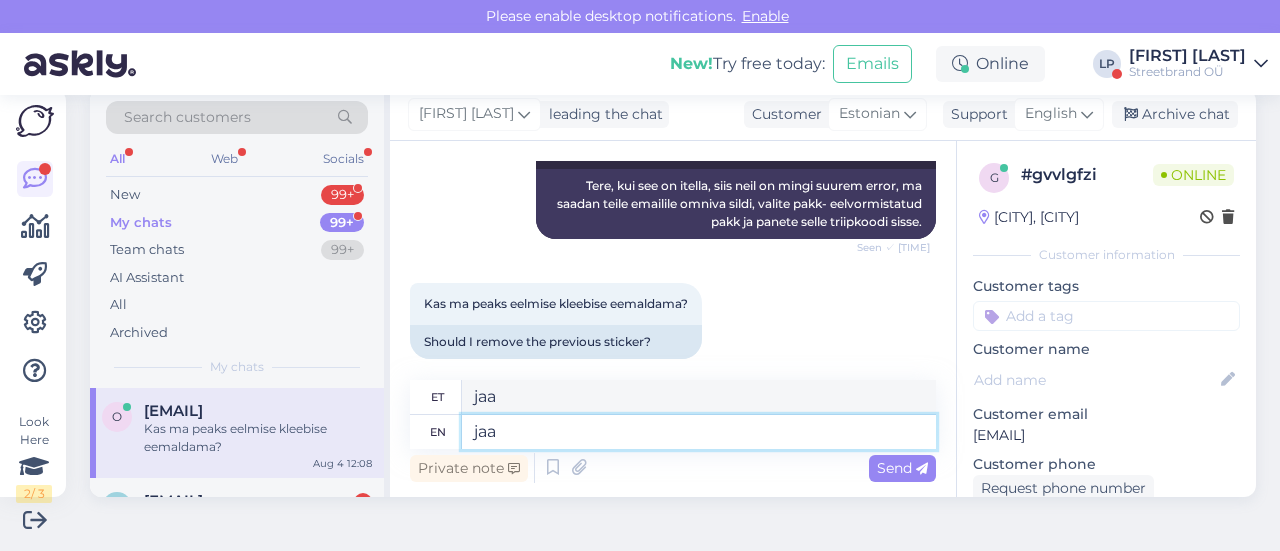 type 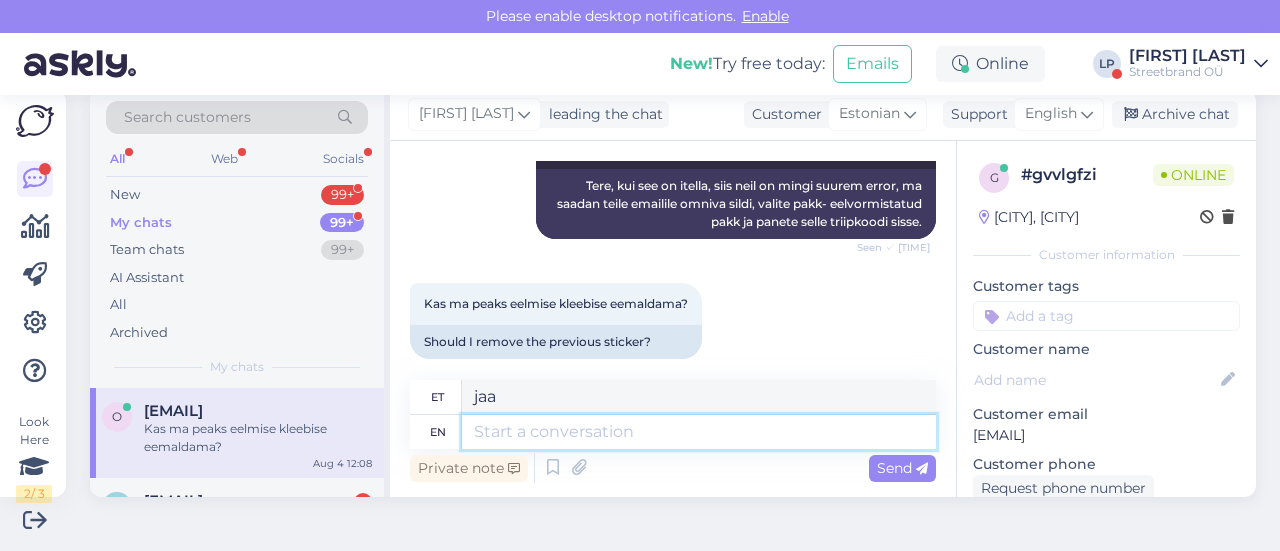 type 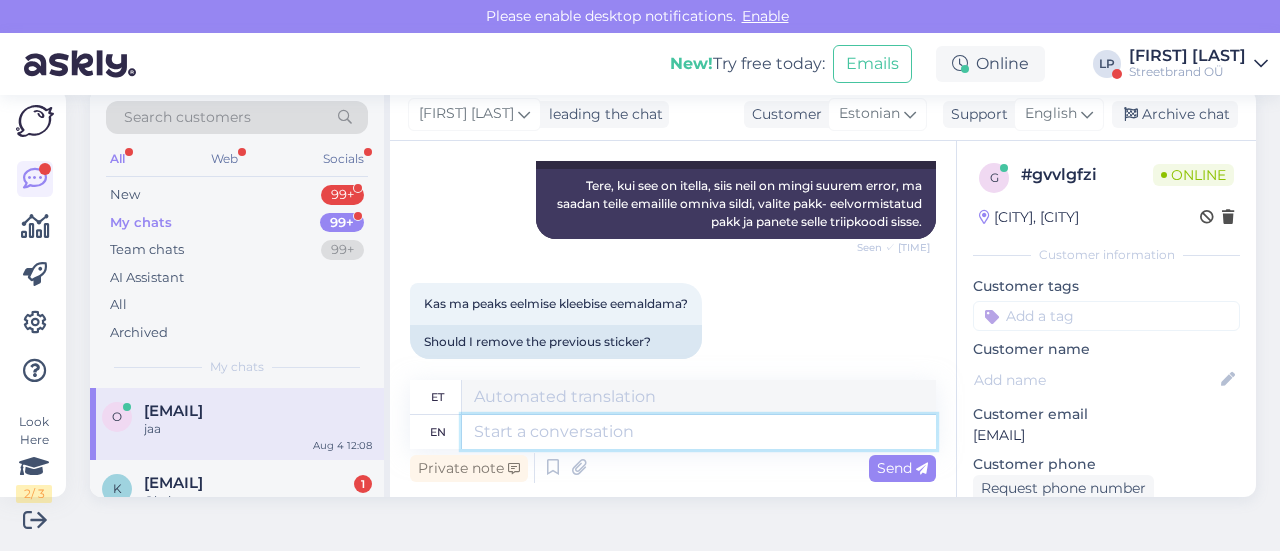 scroll, scrollTop: 992, scrollLeft: 0, axis: vertical 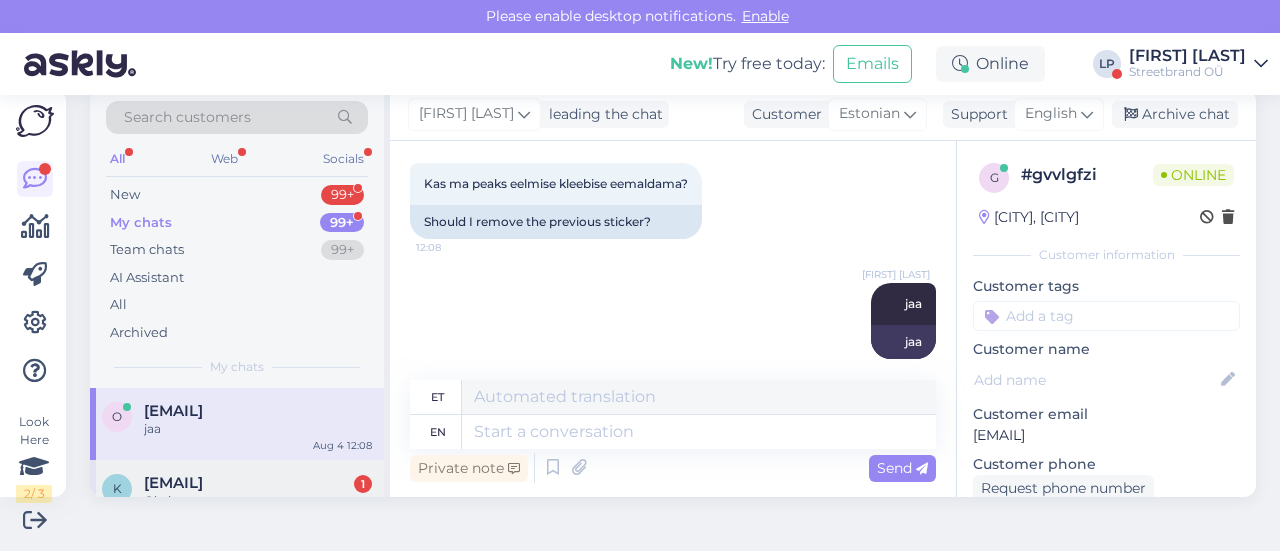 click on "[EMAIL]" at bounding box center (173, 483) 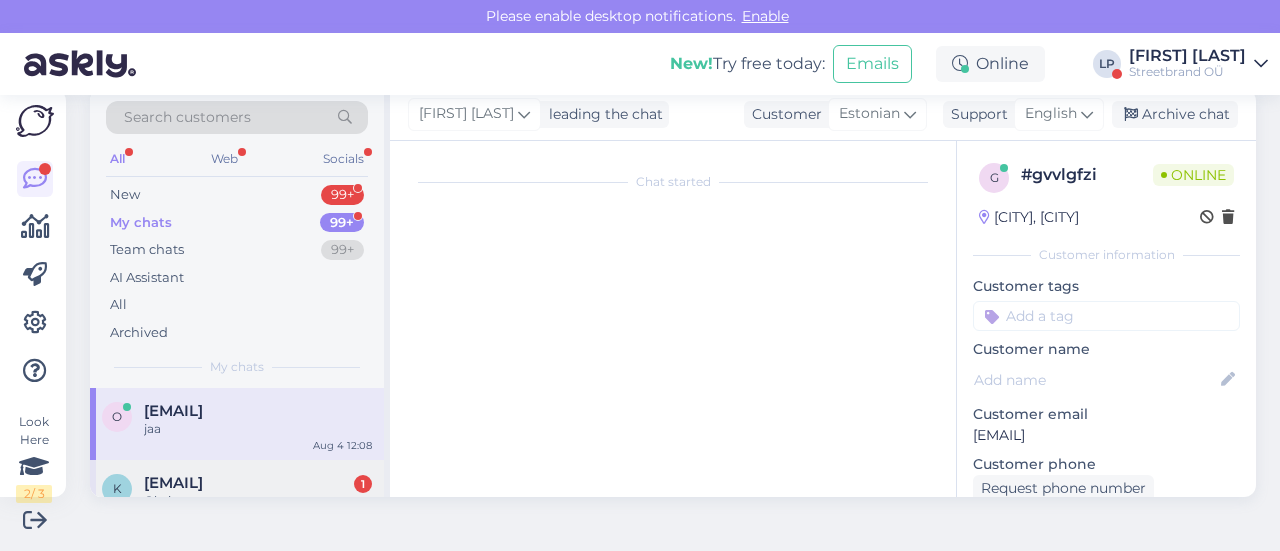scroll, scrollTop: 278, scrollLeft: 0, axis: vertical 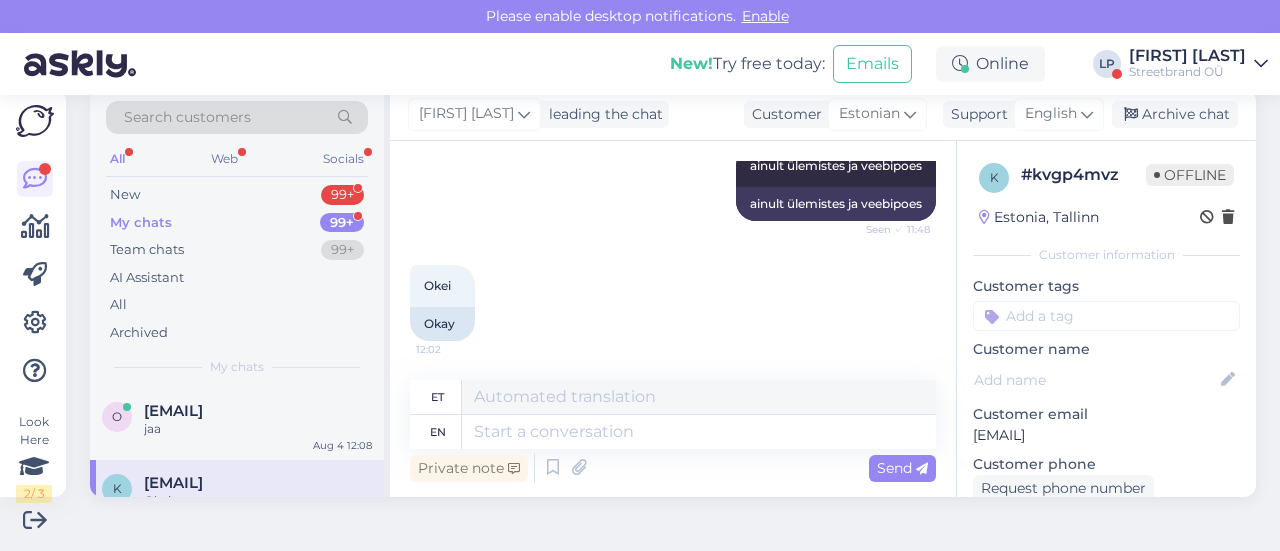 click on "k koslerkaspar5@gmail.com Okei Aug 4 12:02" at bounding box center [237, 496] 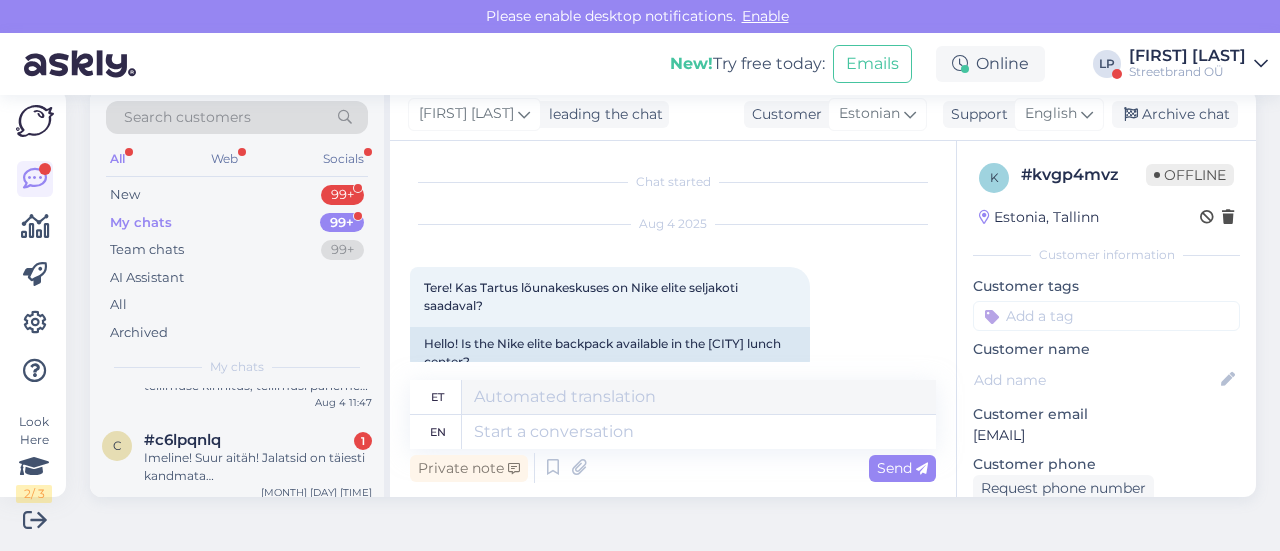 scroll, scrollTop: 200, scrollLeft: 0, axis: vertical 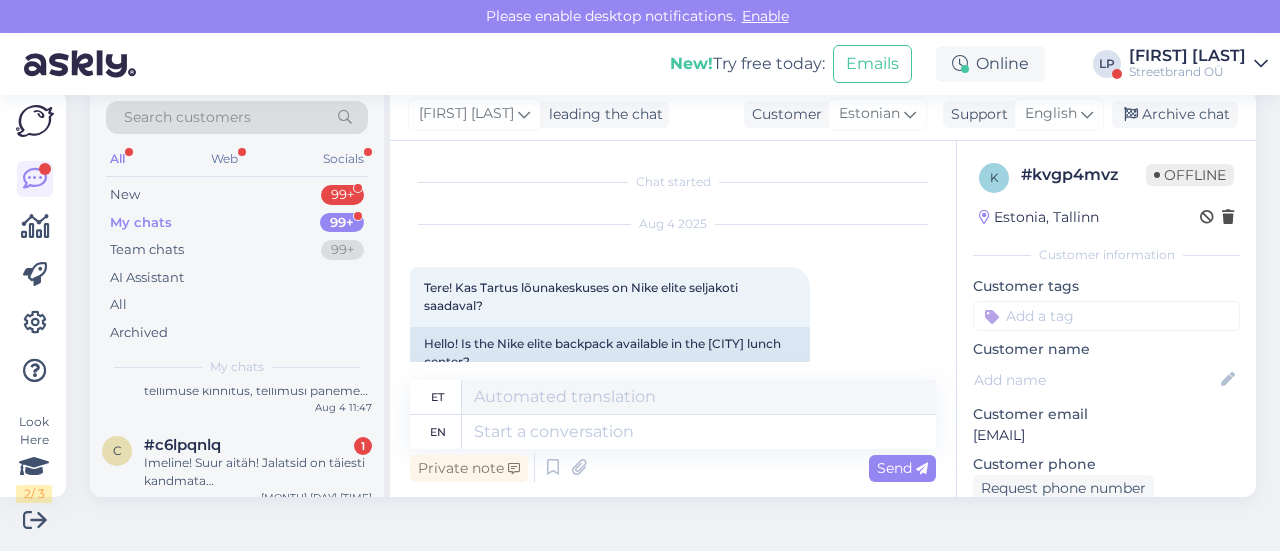 click on "Imeline! Suur aitäh! Jalatsid on täiesti kandmata…" at bounding box center (258, 472) 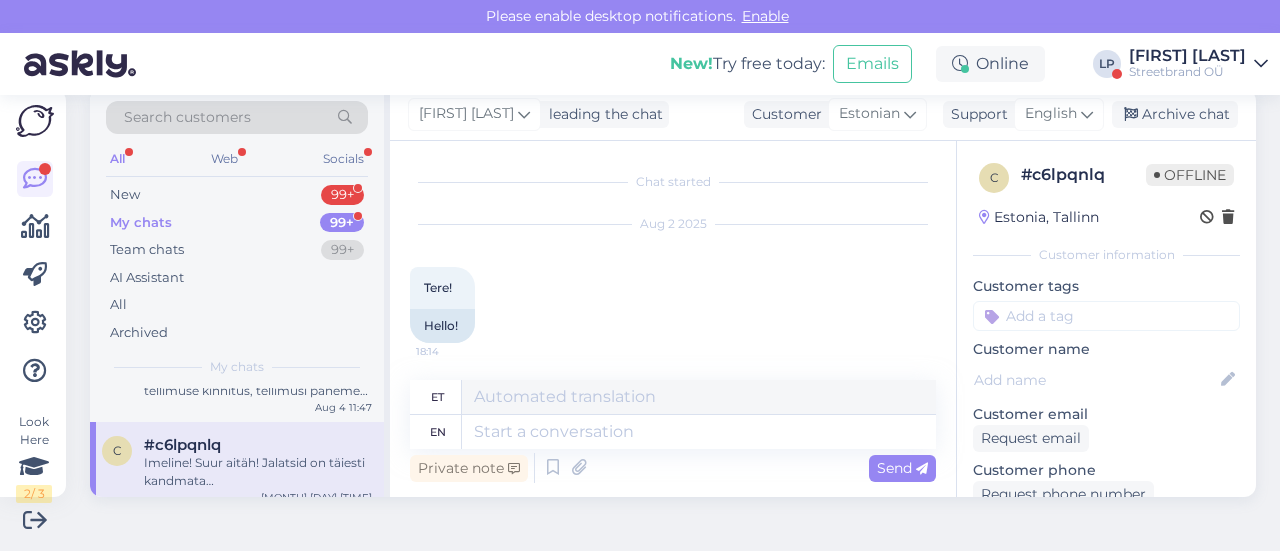 scroll, scrollTop: 860, scrollLeft: 0, axis: vertical 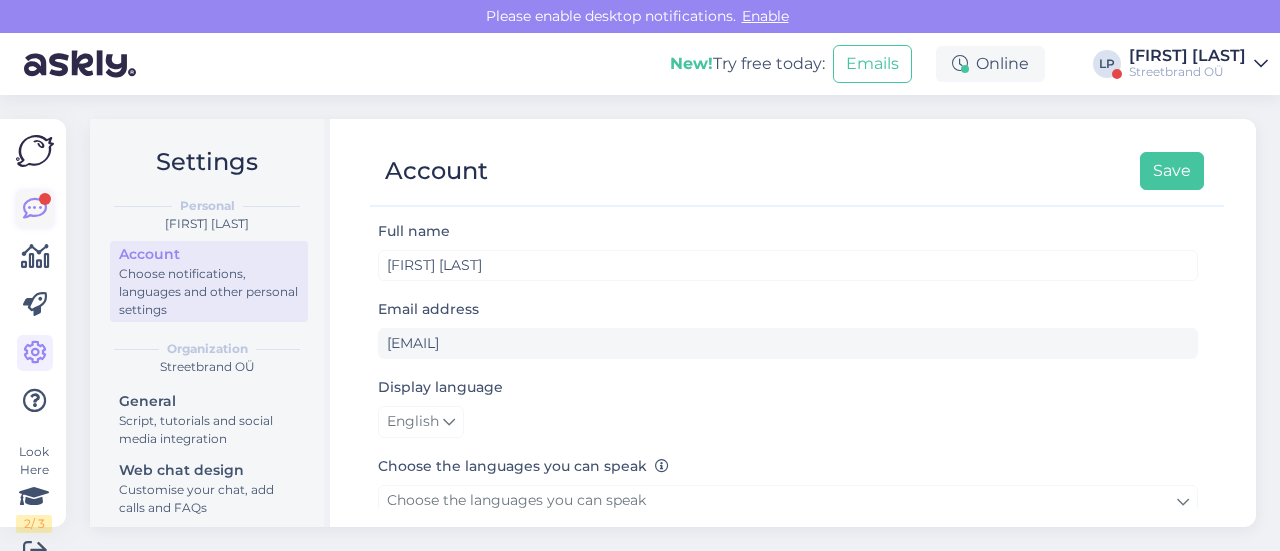 click at bounding box center (35, 209) 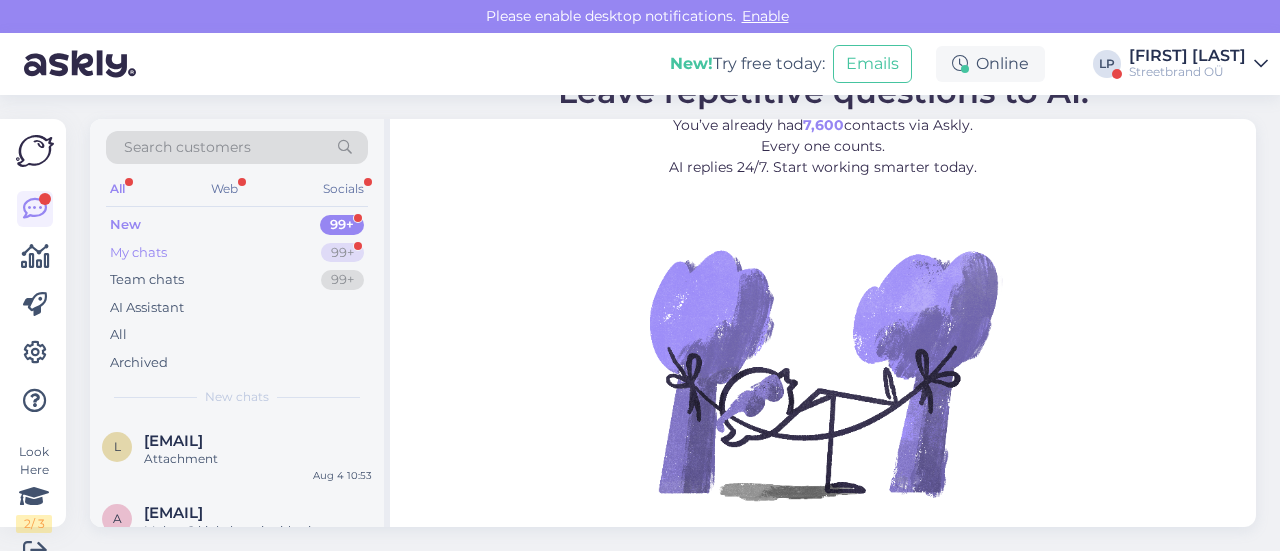 click on "My chats 99+" at bounding box center [237, 253] 